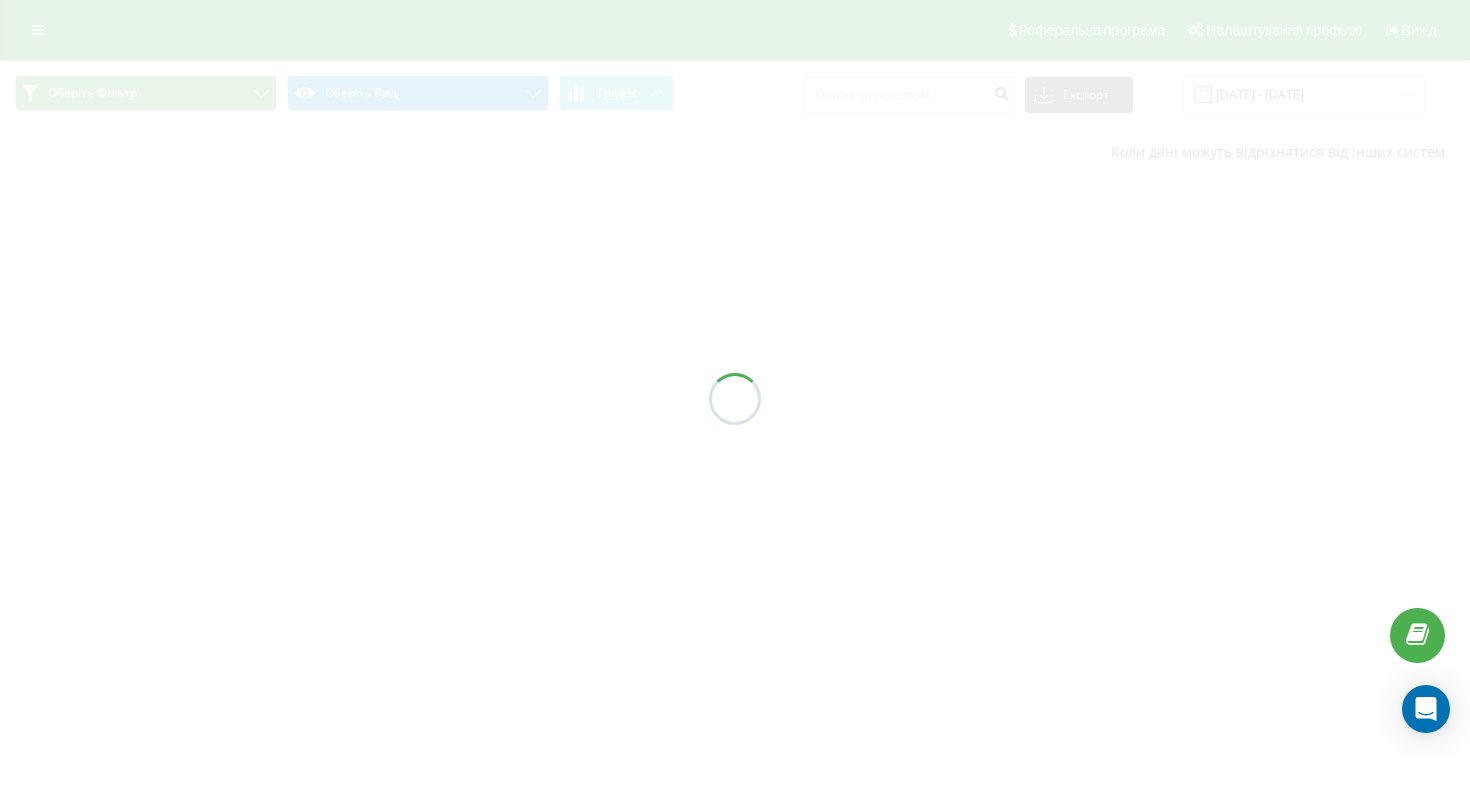scroll, scrollTop: 0, scrollLeft: 0, axis: both 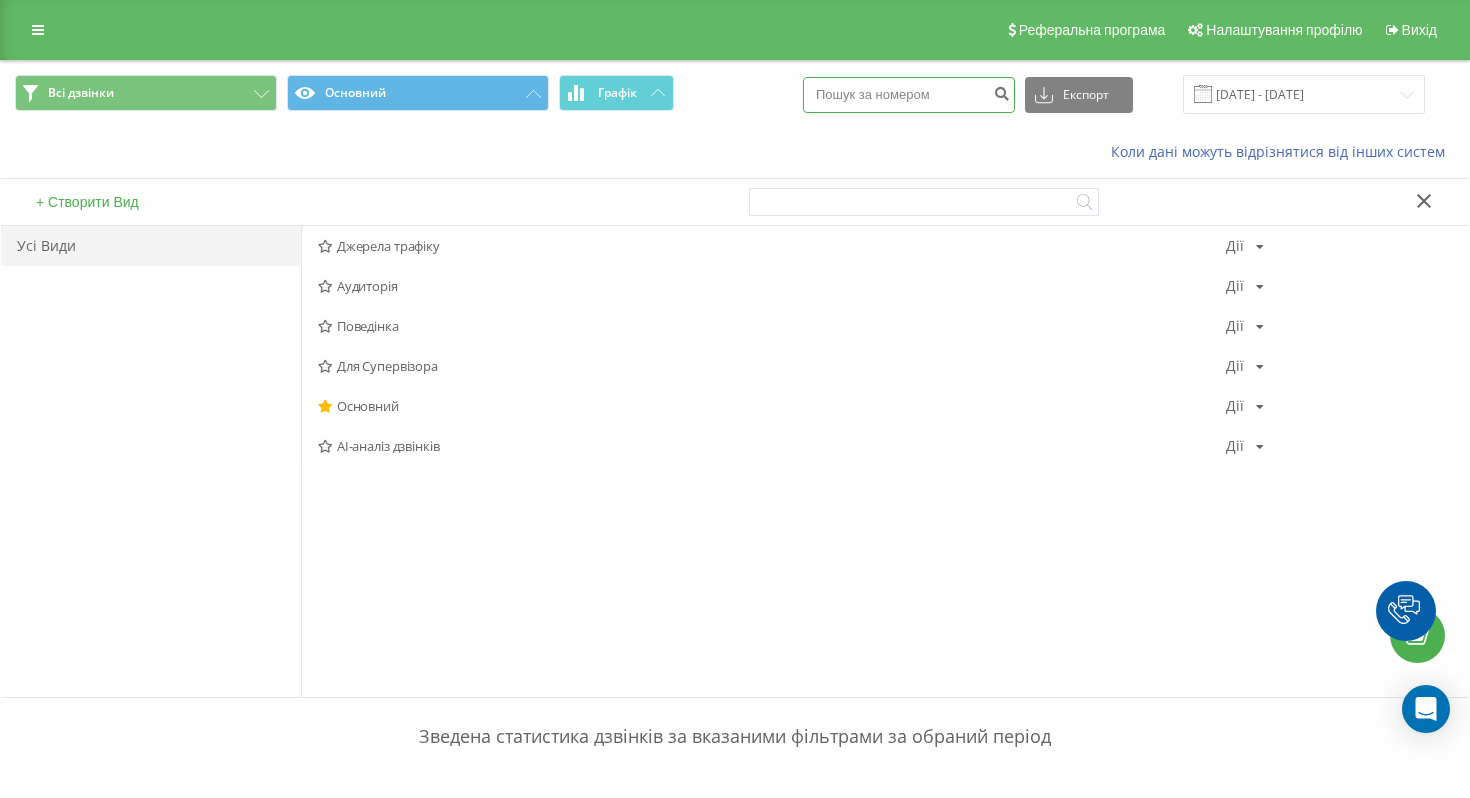 click at bounding box center [909, 95] 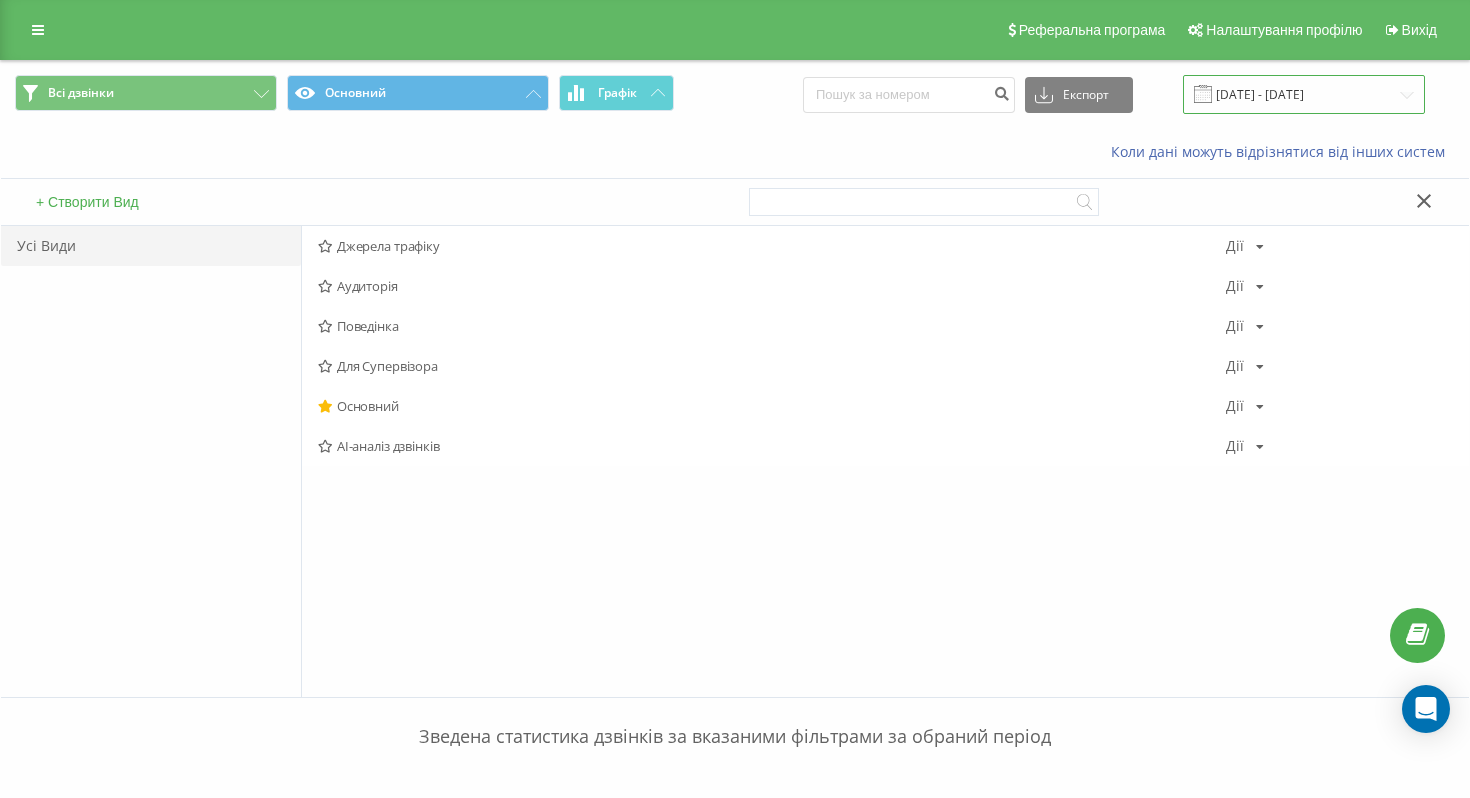 click on "[DATE] - [DATE]" at bounding box center [1304, 94] 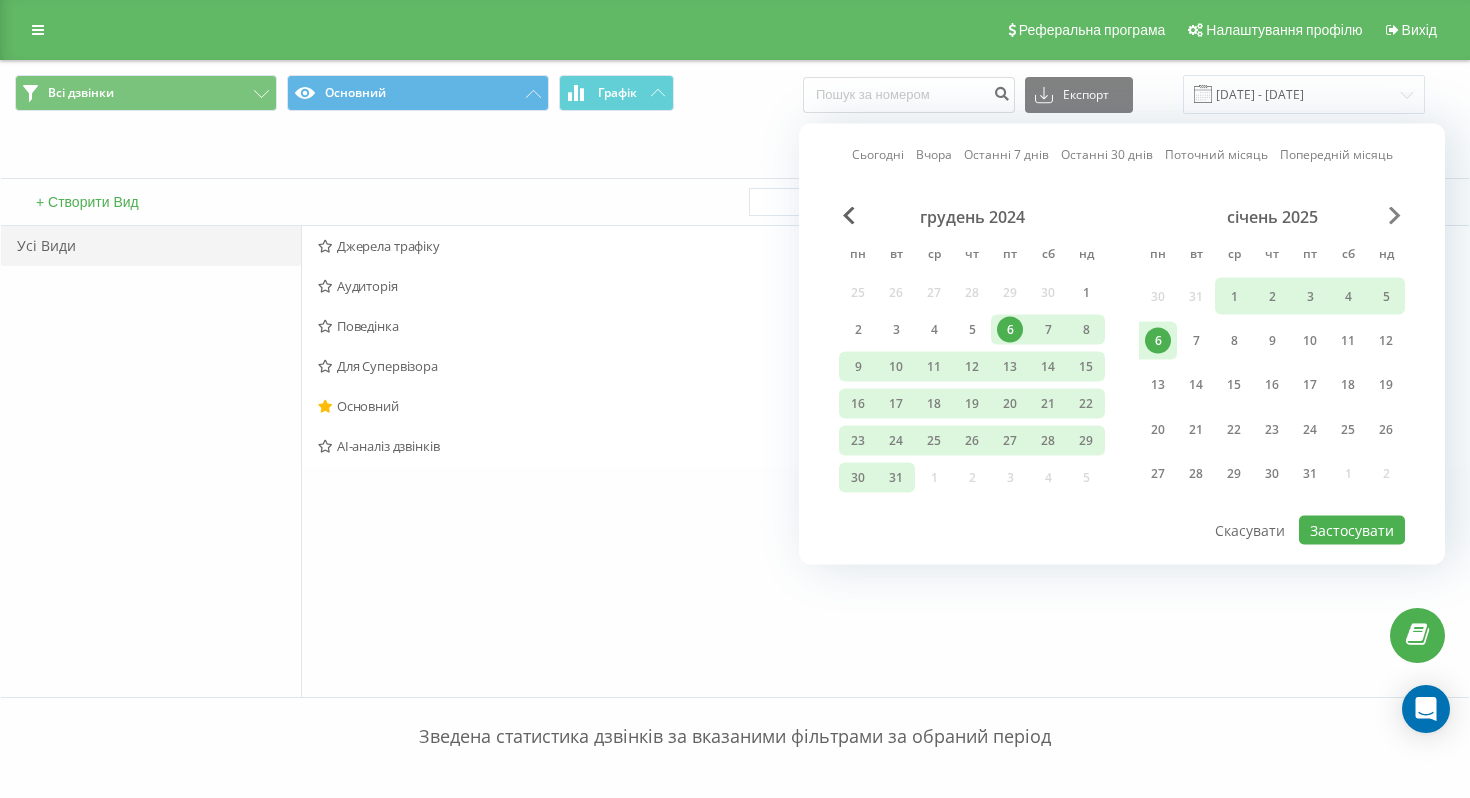 click at bounding box center (1395, 216) 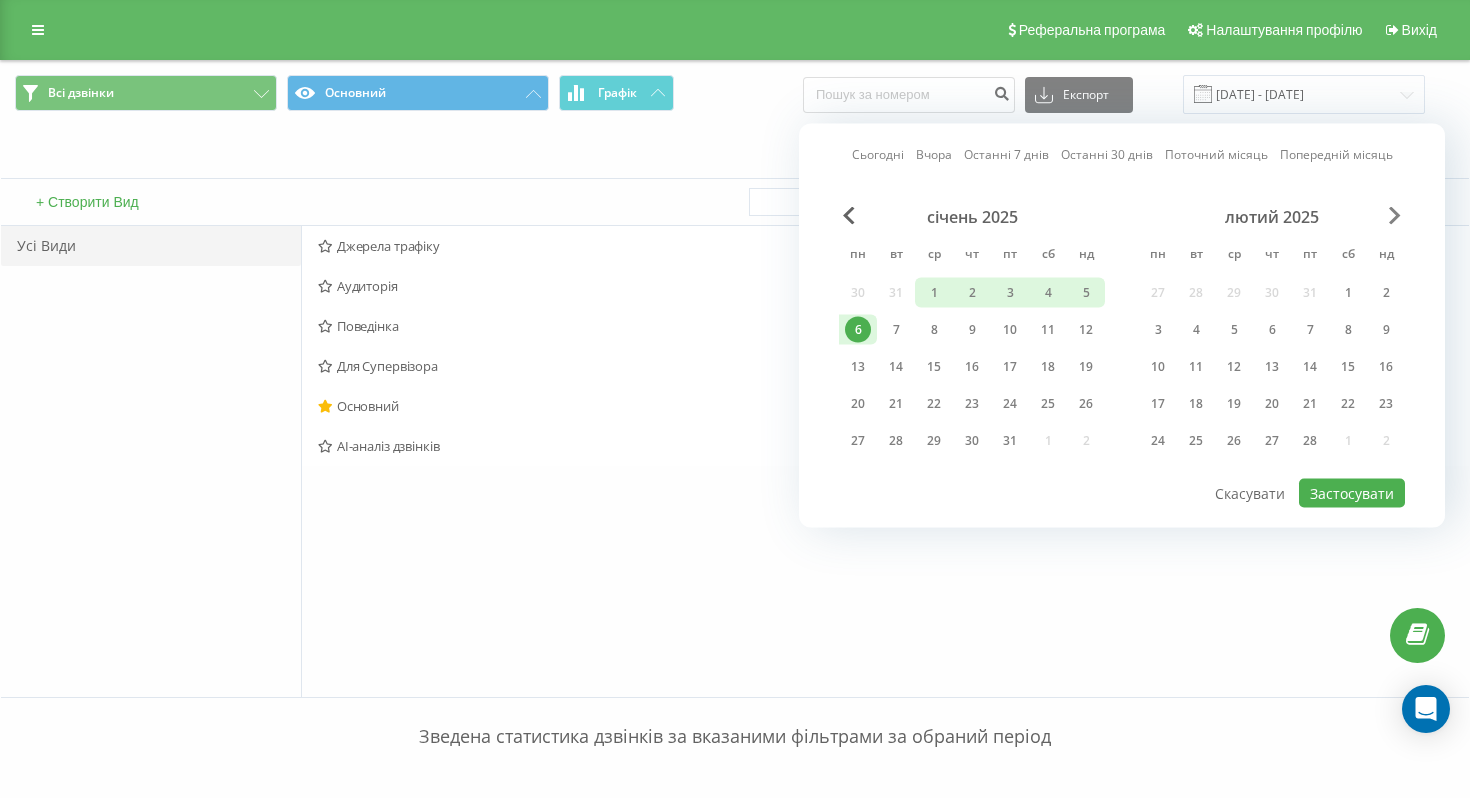 click at bounding box center (1395, 216) 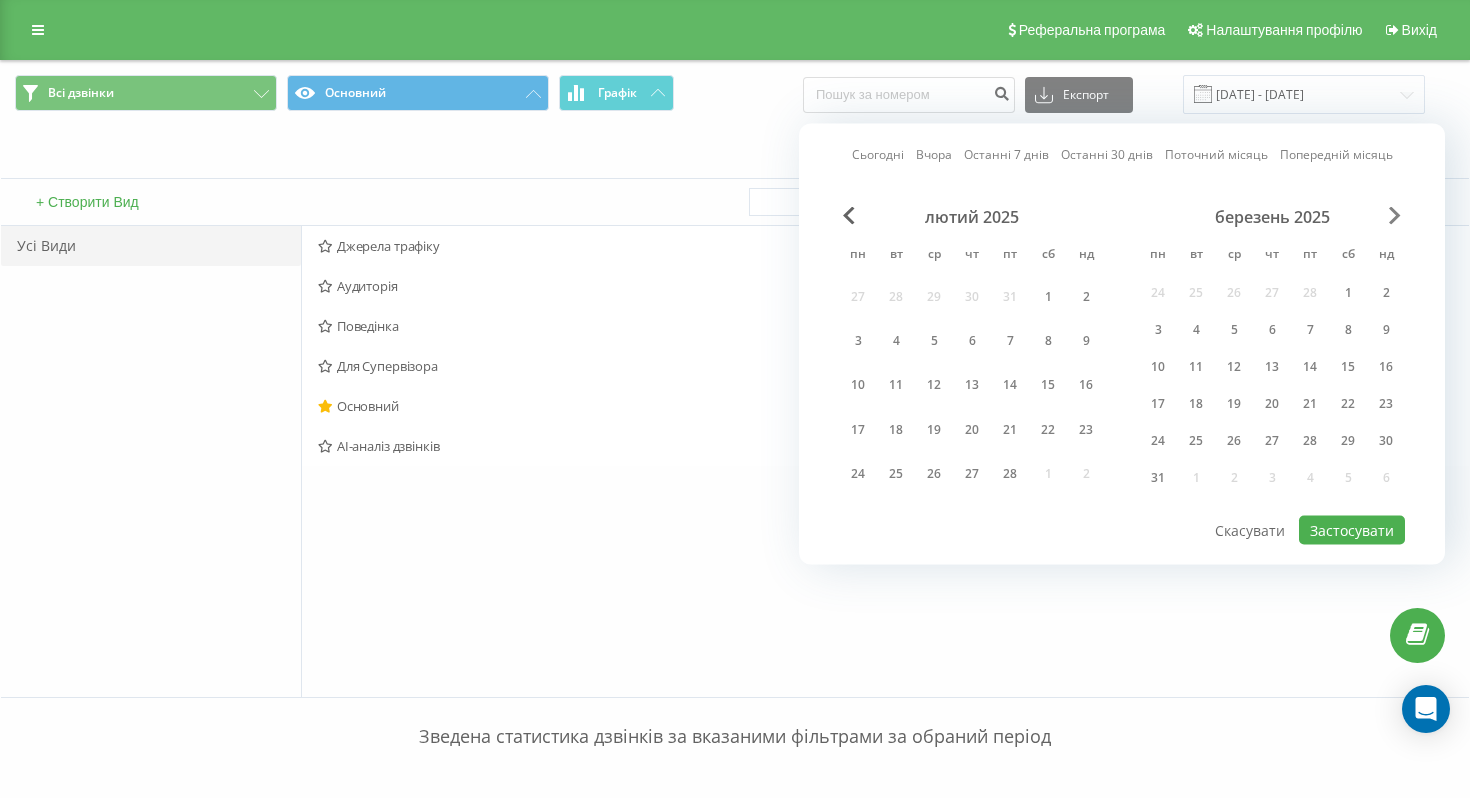 click at bounding box center (1395, 216) 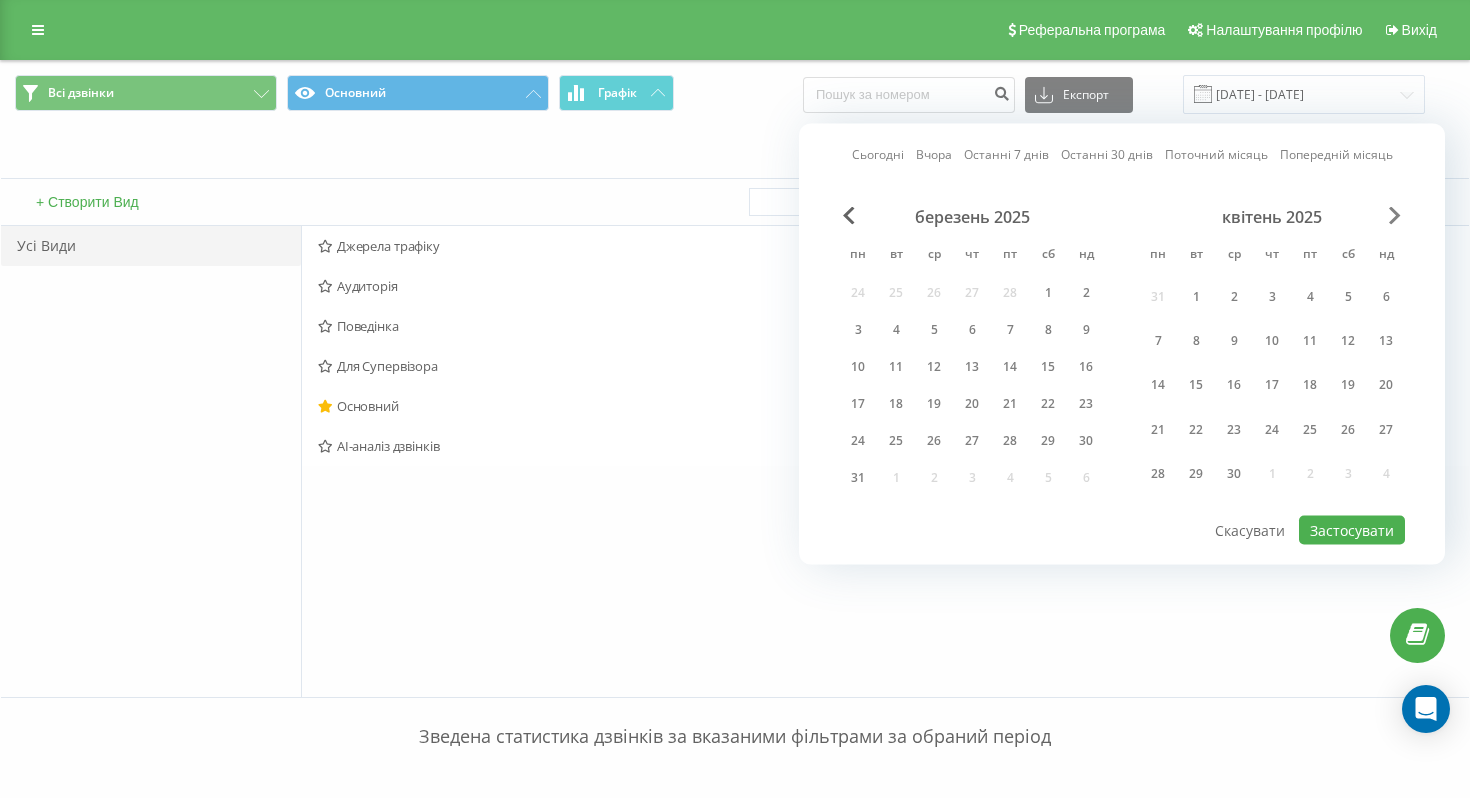 click at bounding box center [1395, 216] 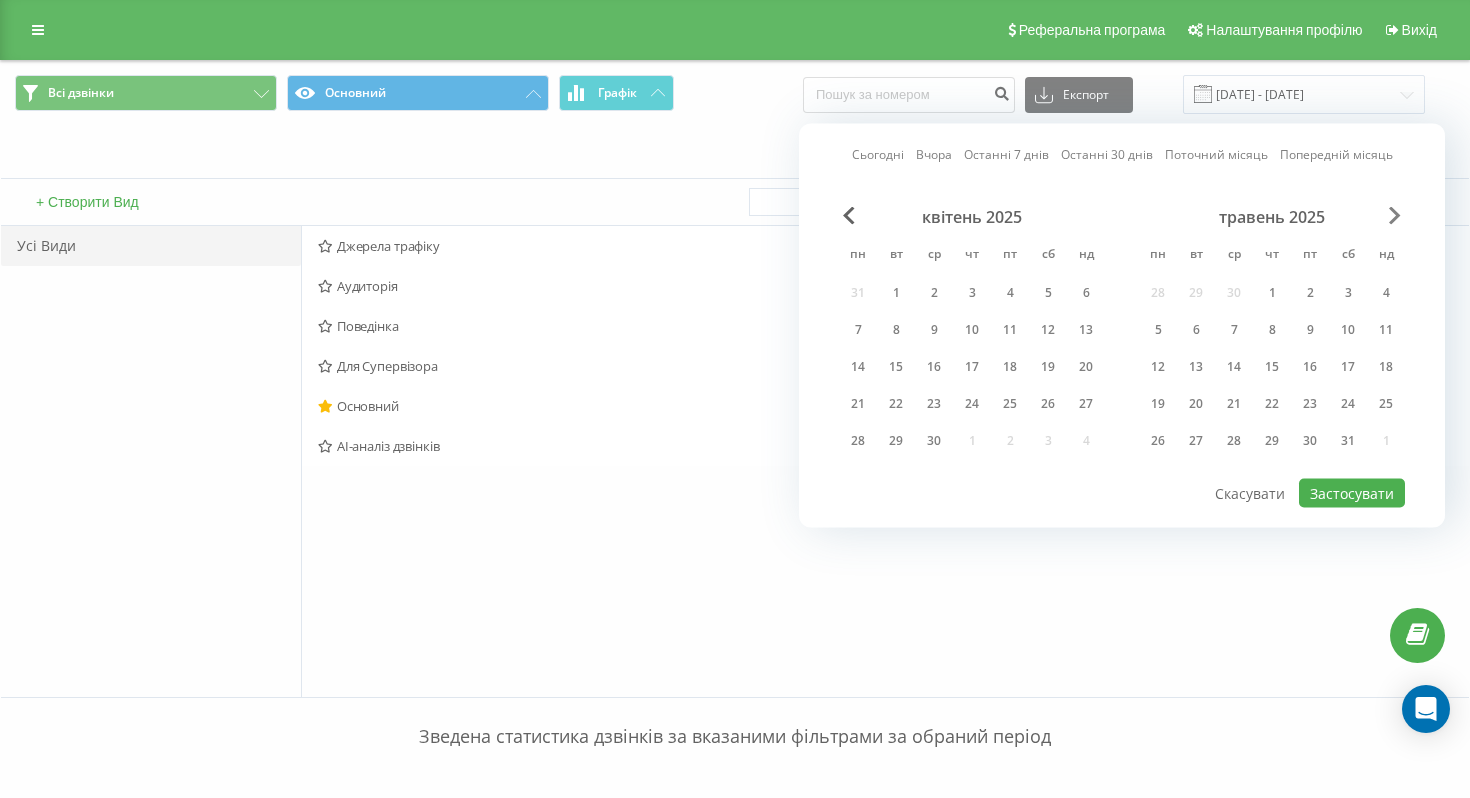 click at bounding box center (1395, 216) 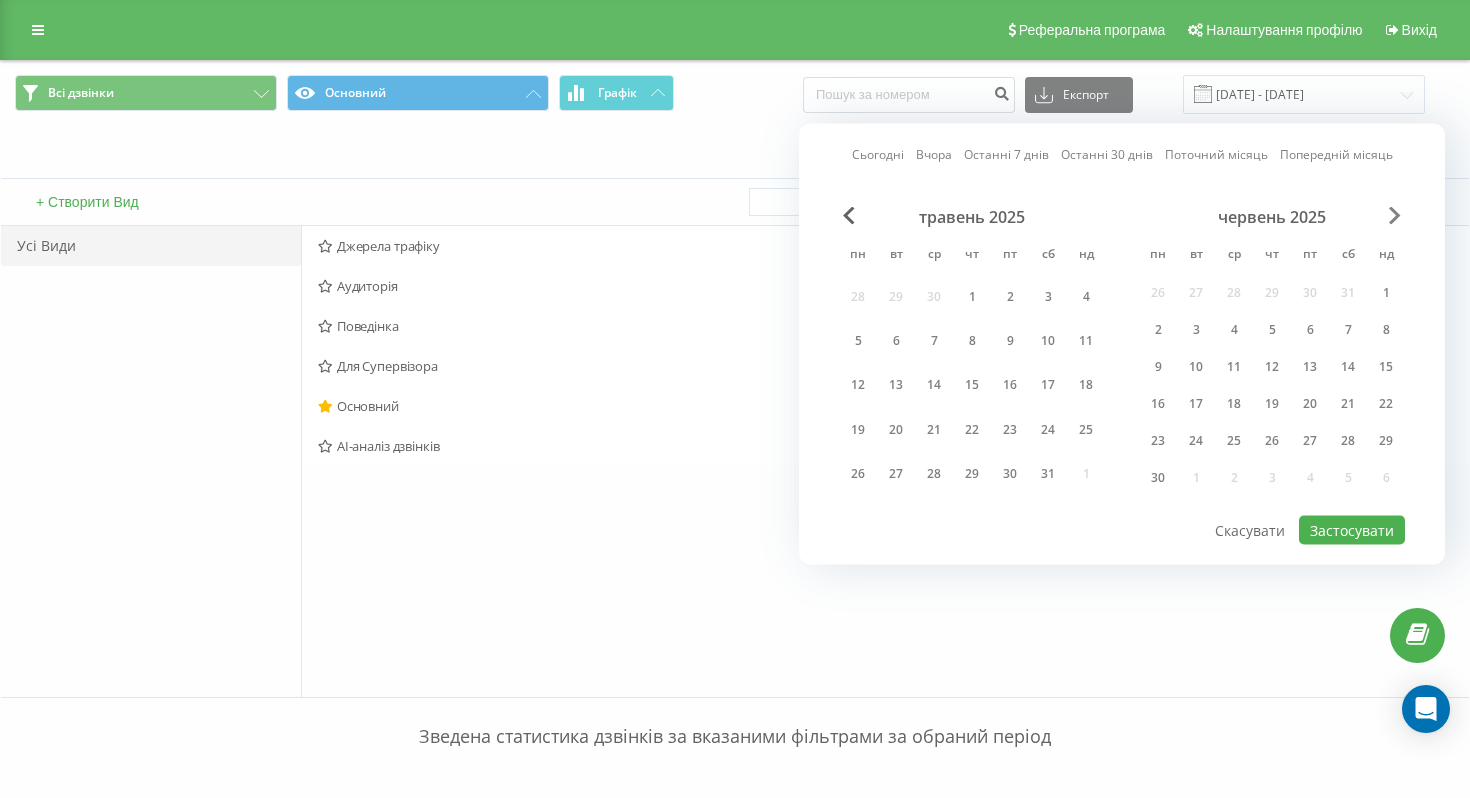 click at bounding box center (1395, 216) 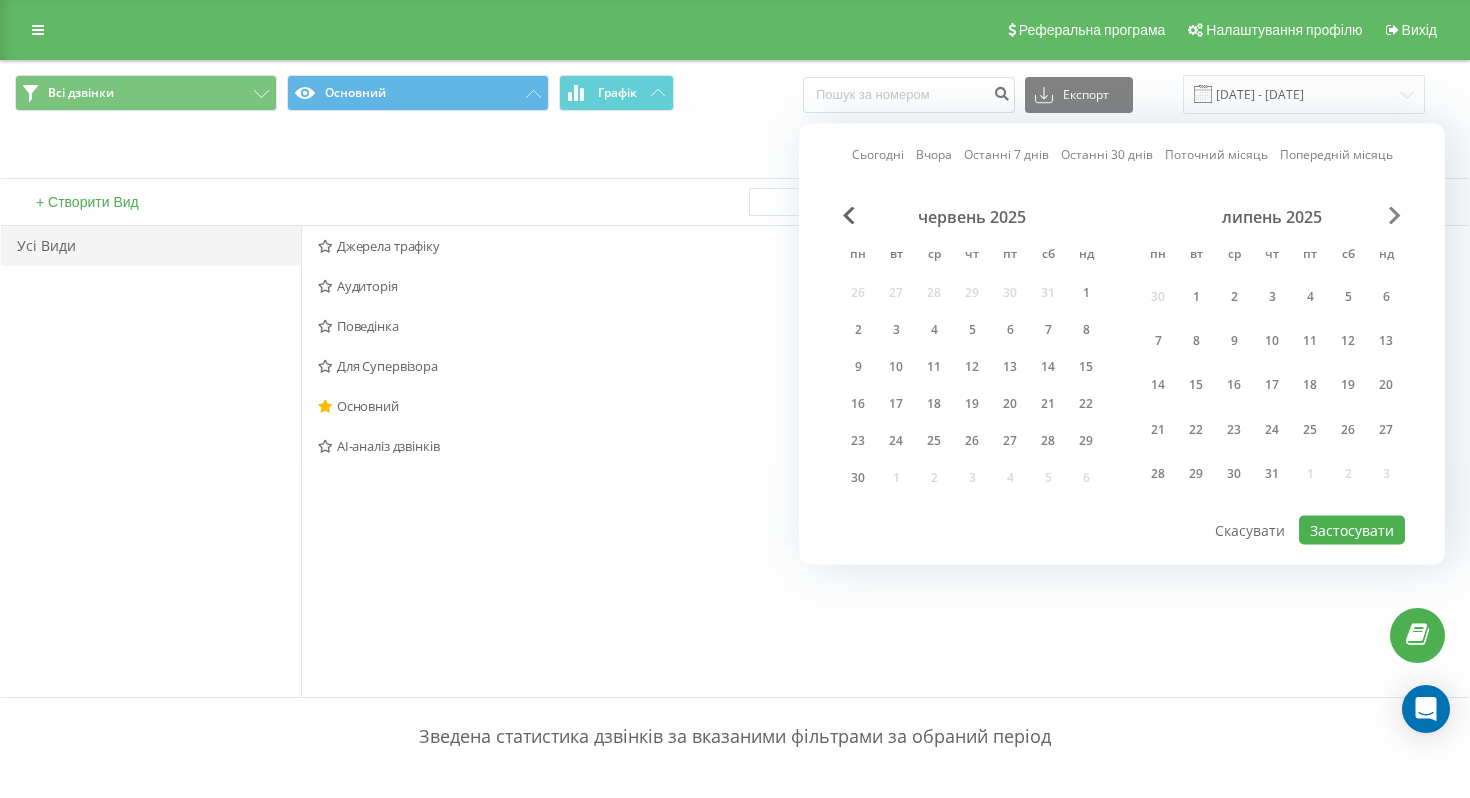 click at bounding box center [1395, 216] 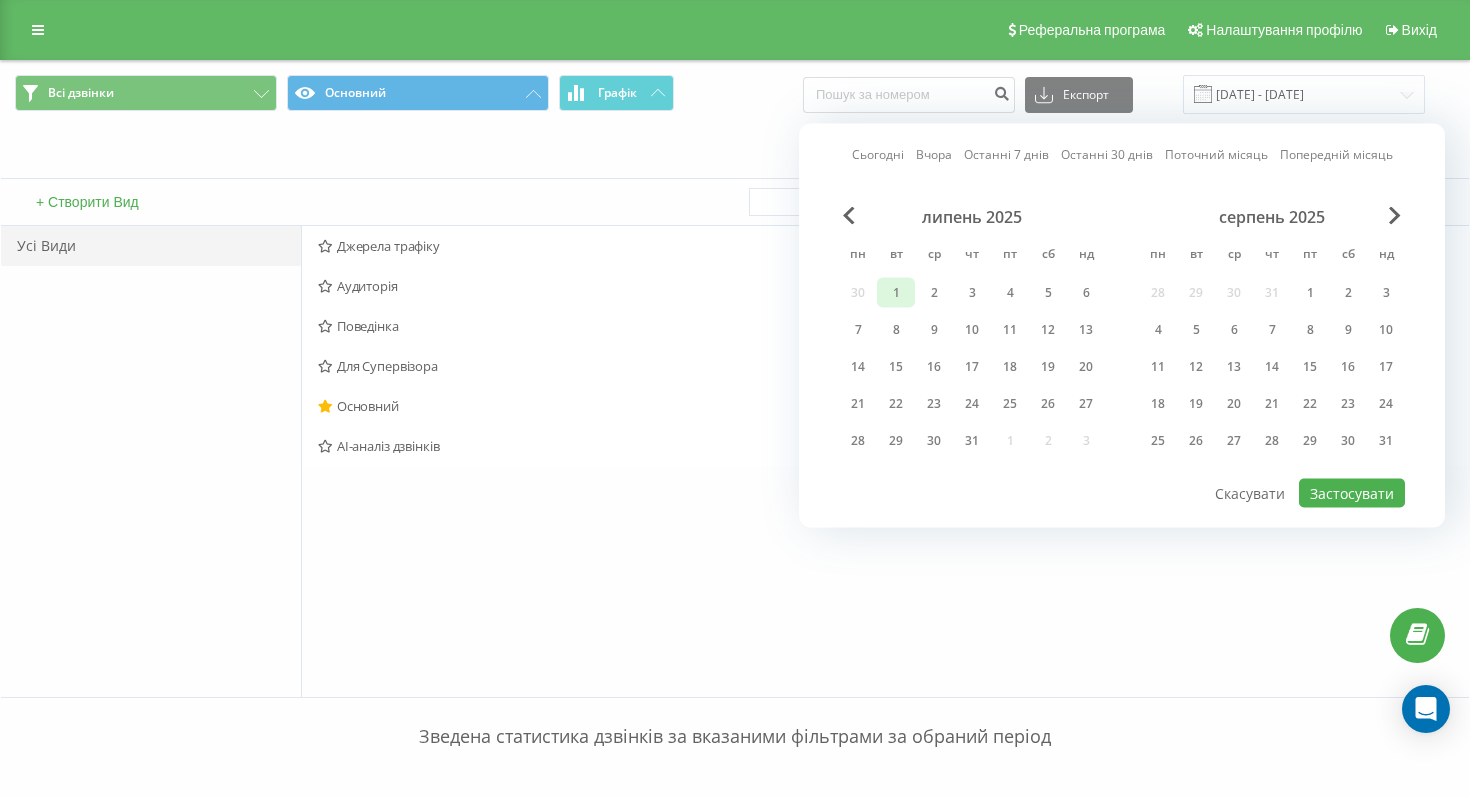 click on "1" at bounding box center (896, 293) 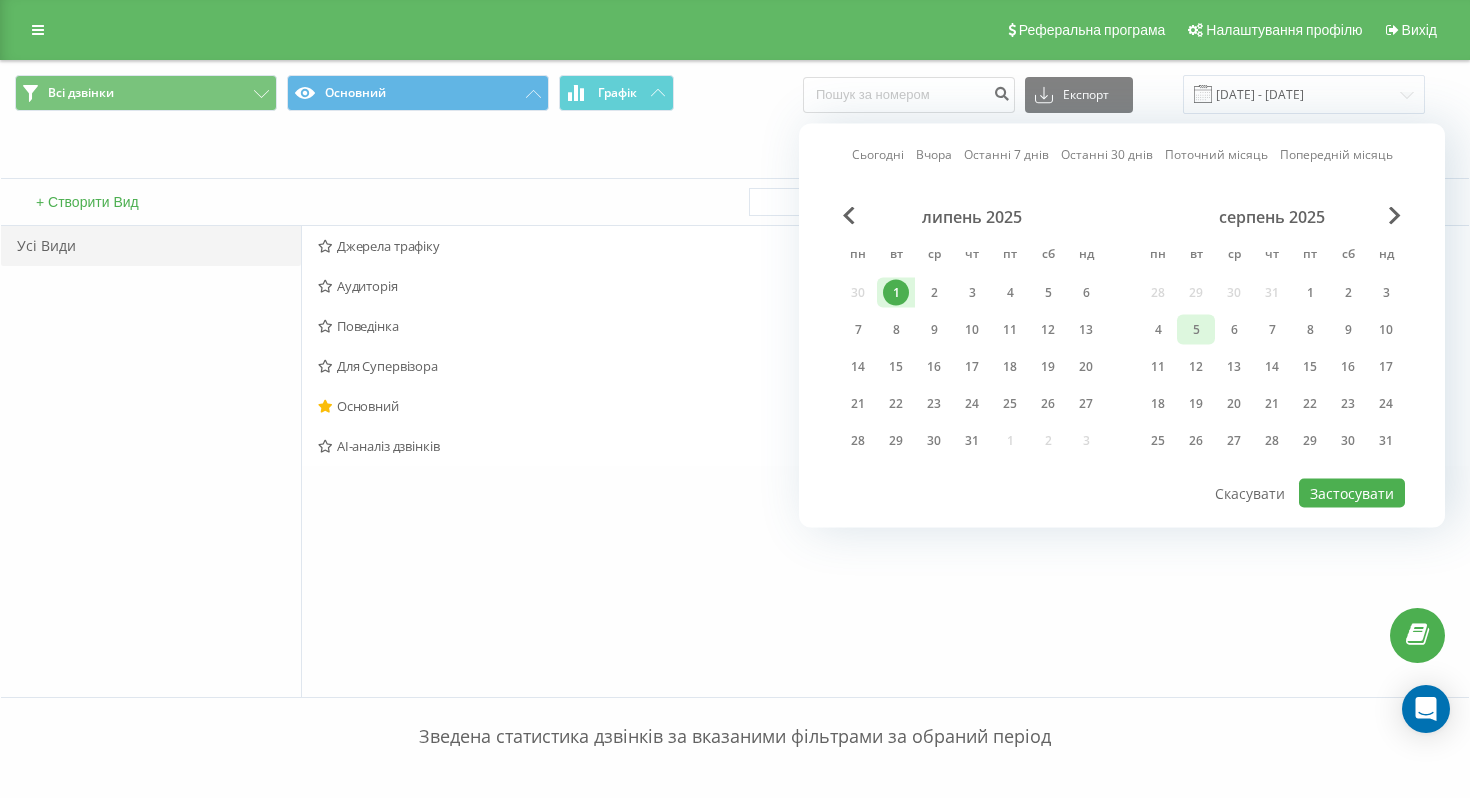 click on "5" at bounding box center (1196, 330) 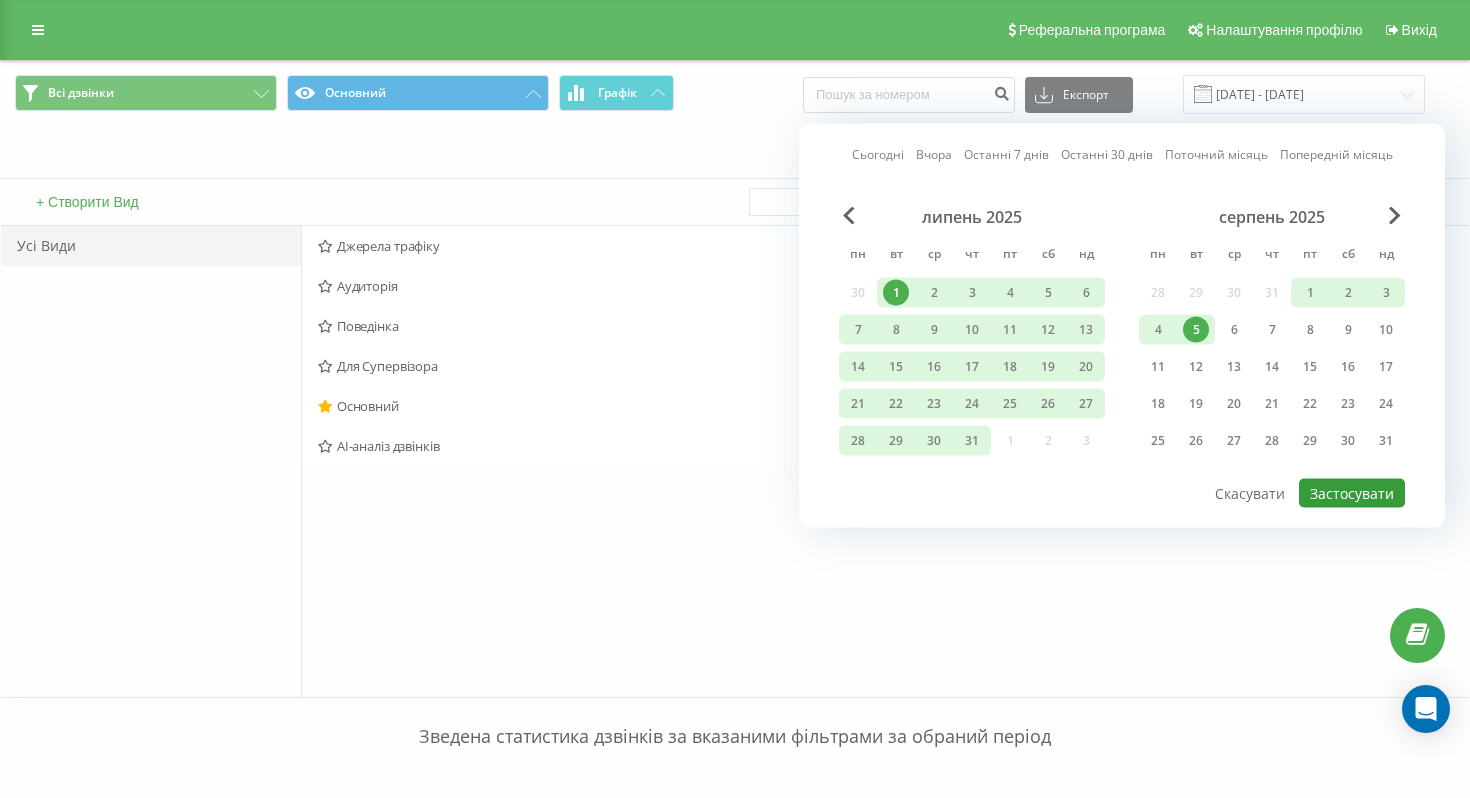 click on "Застосувати" at bounding box center (1352, 493) 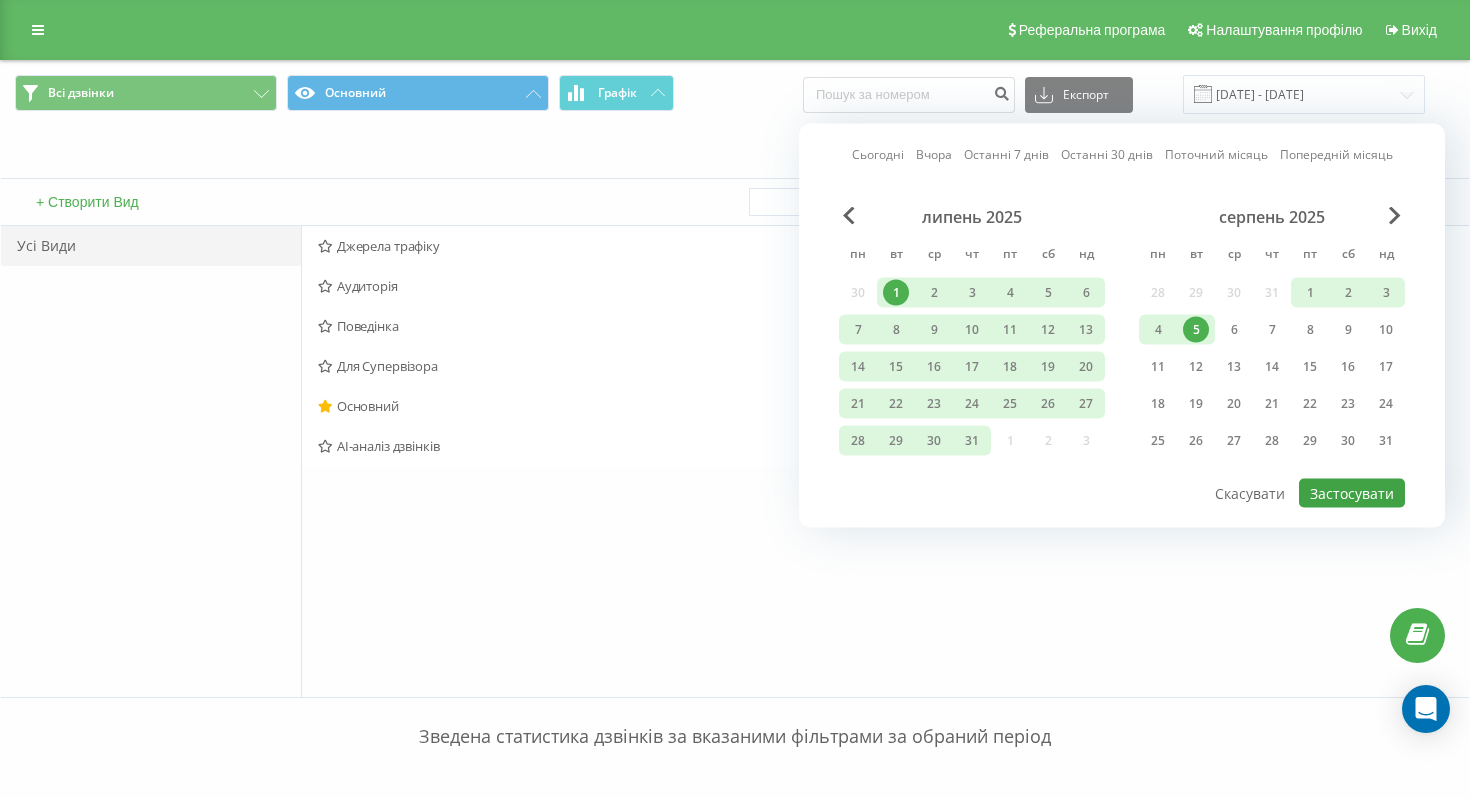 type on "[DATE] - [DATE]" 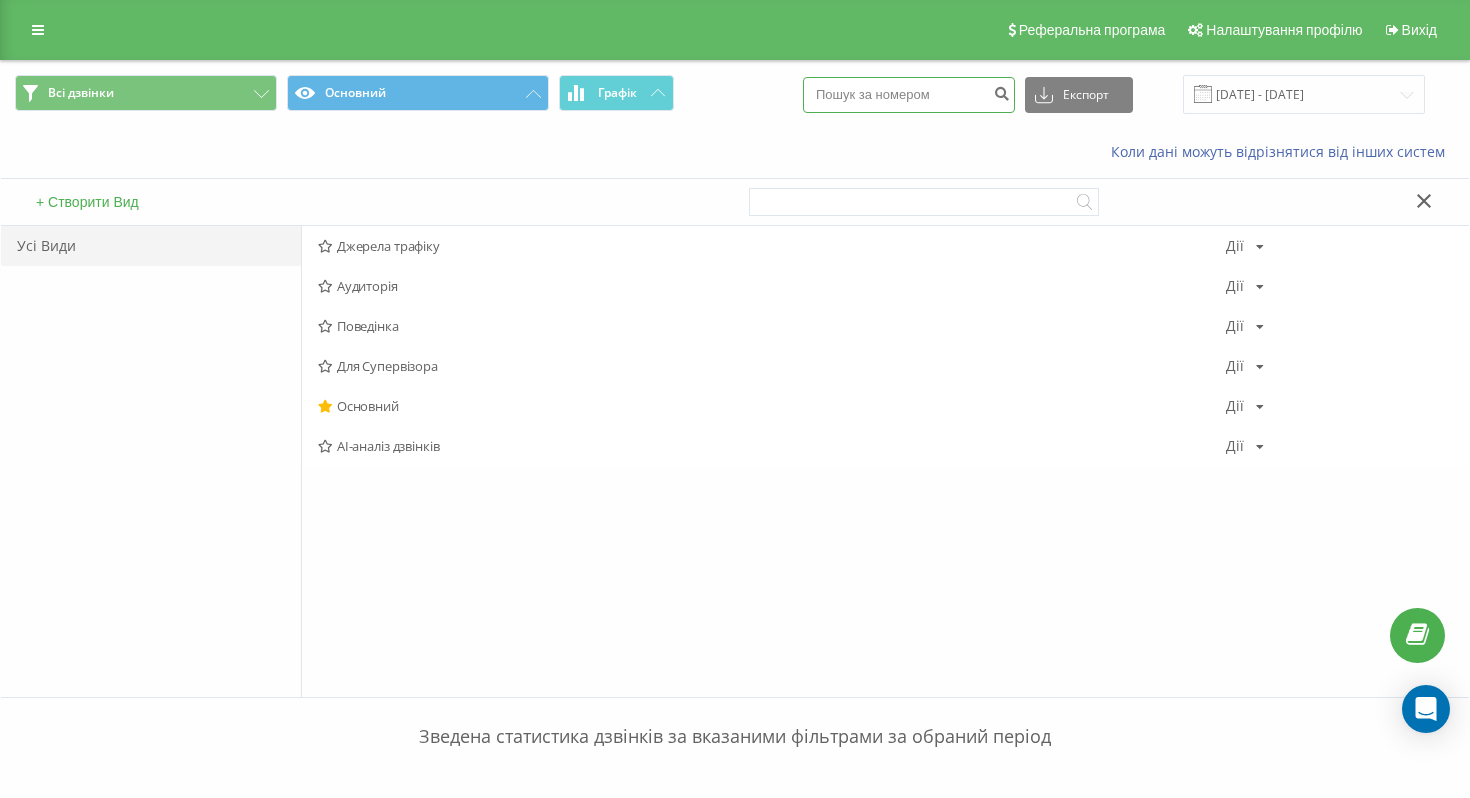 click at bounding box center (909, 95) 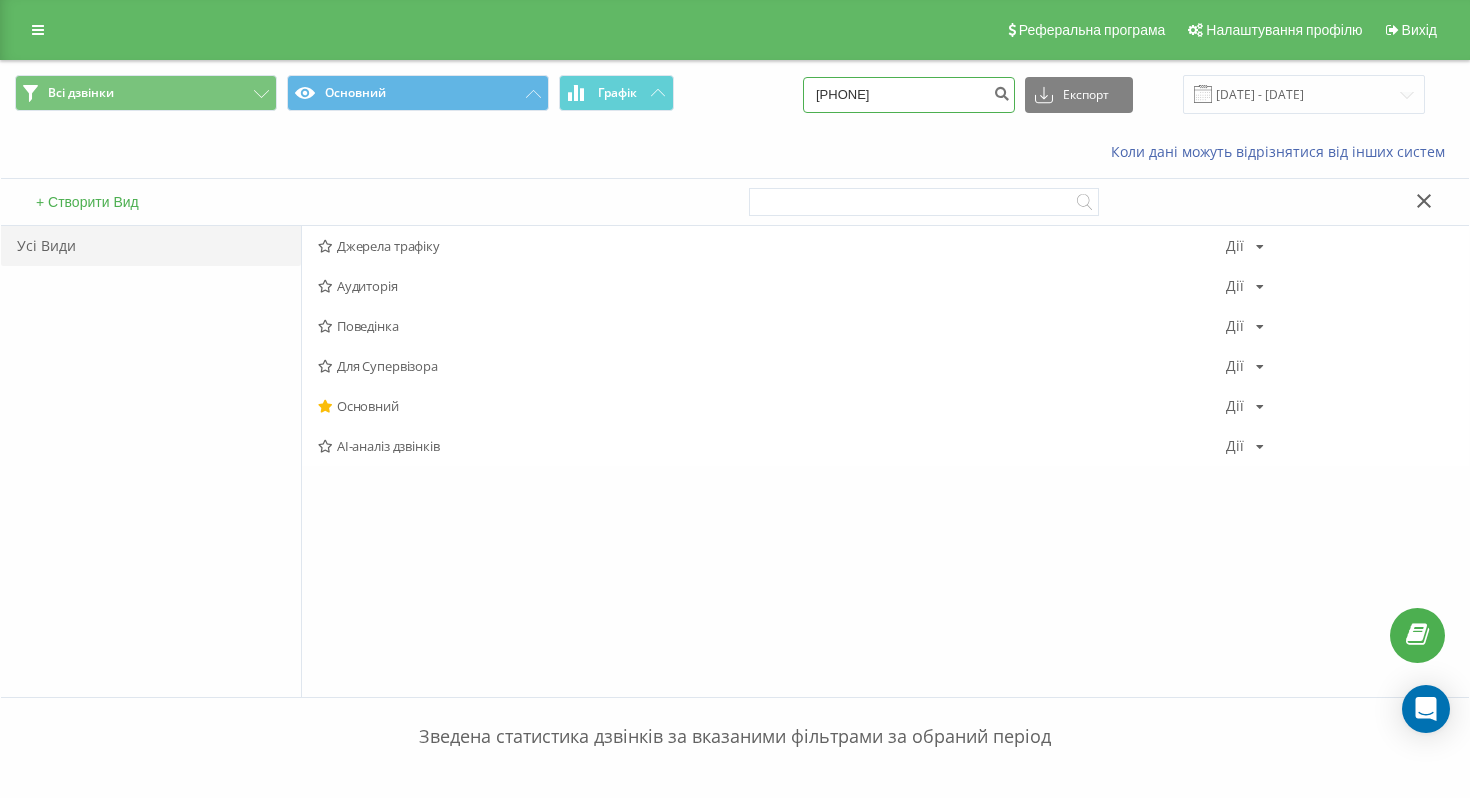type on "[PHONE]" 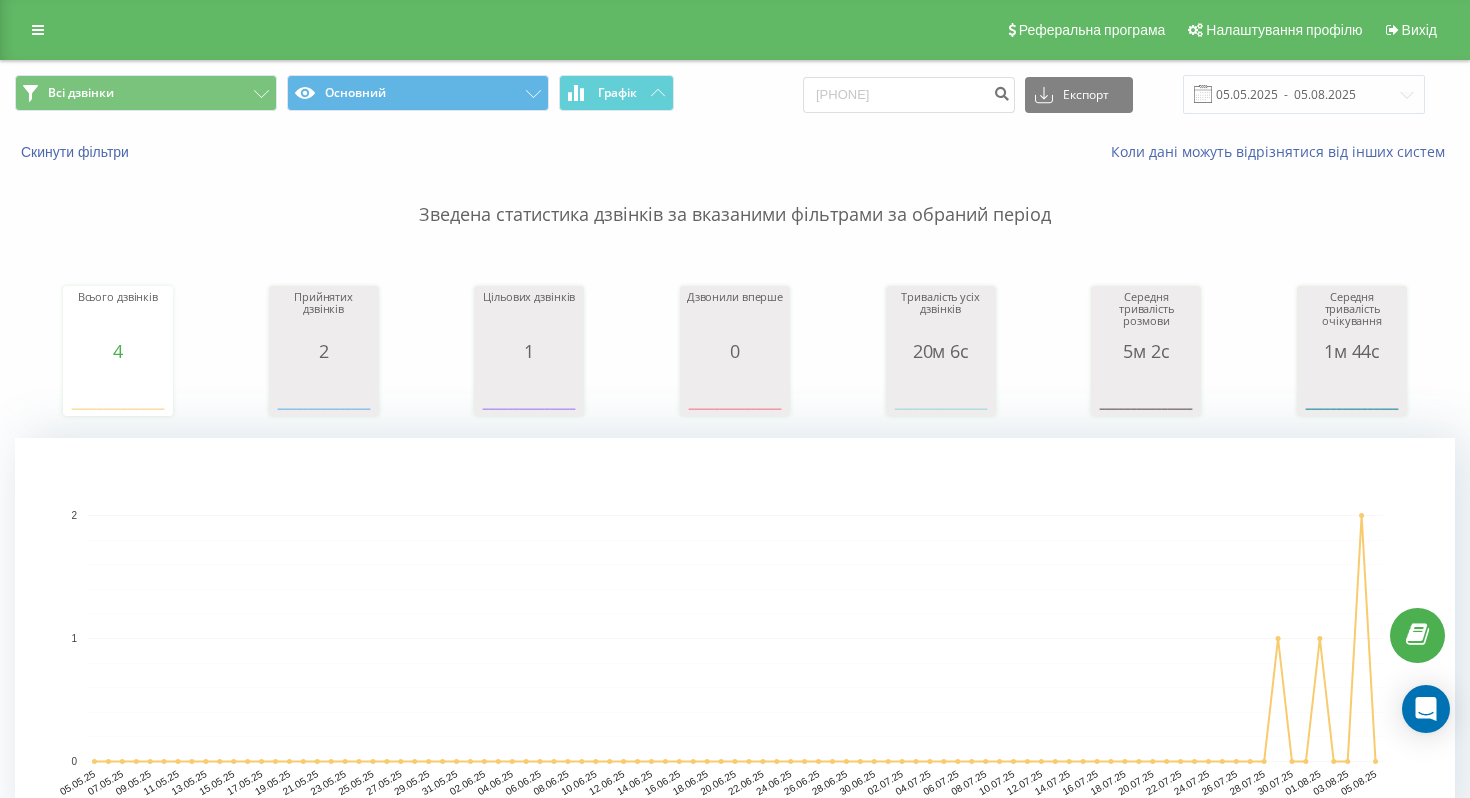 scroll, scrollTop: 357, scrollLeft: 0, axis: vertical 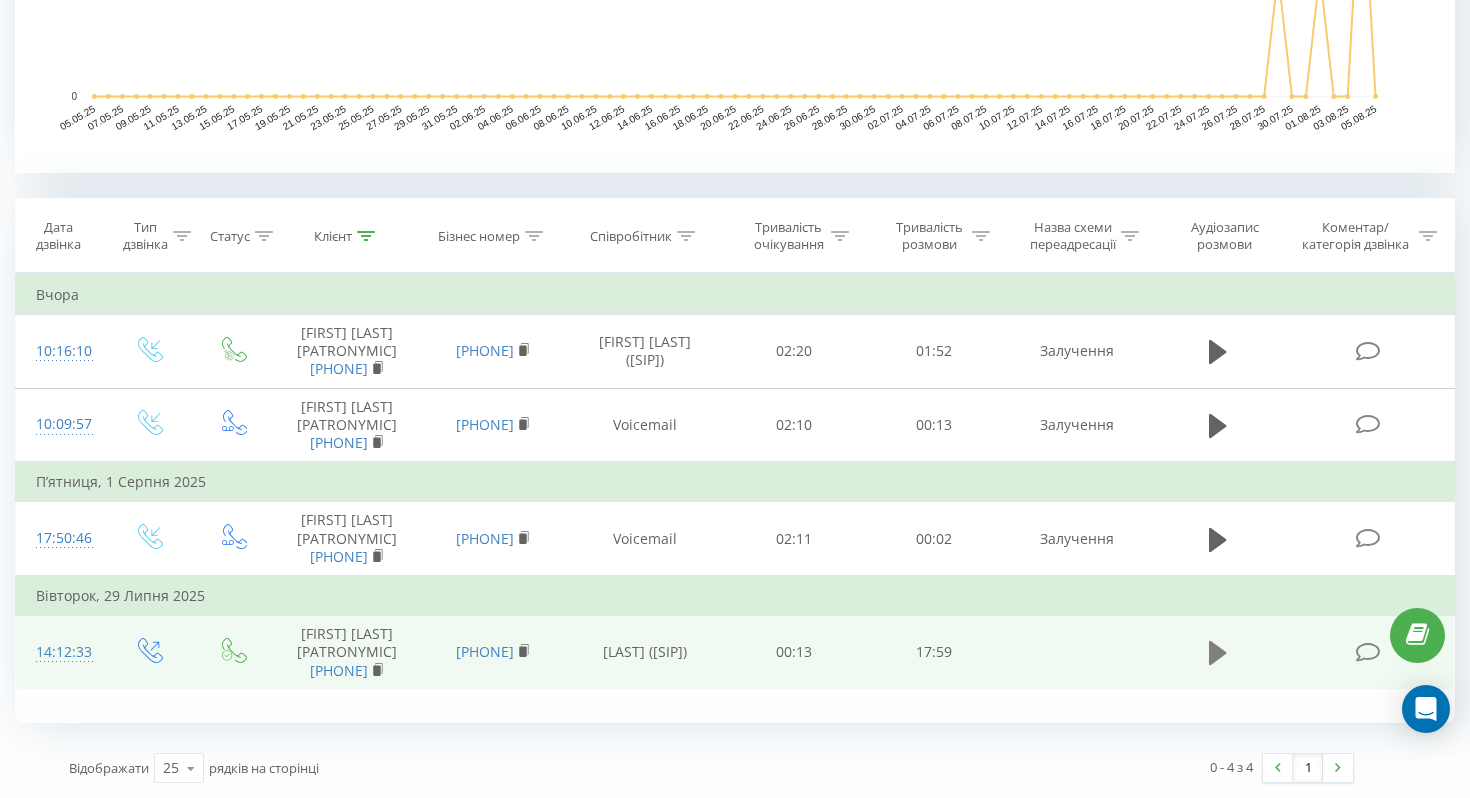 click 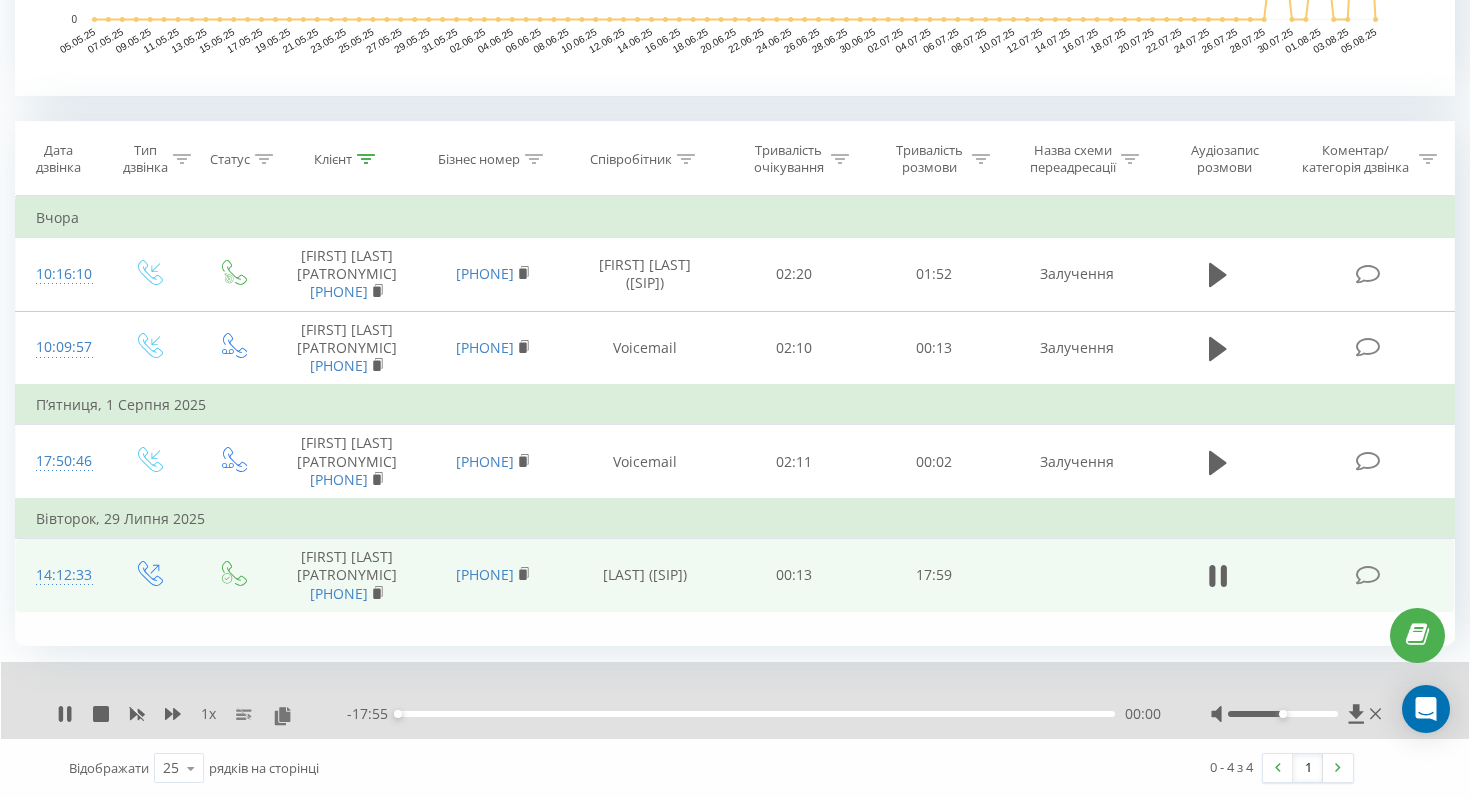 scroll, scrollTop: 854, scrollLeft: 0, axis: vertical 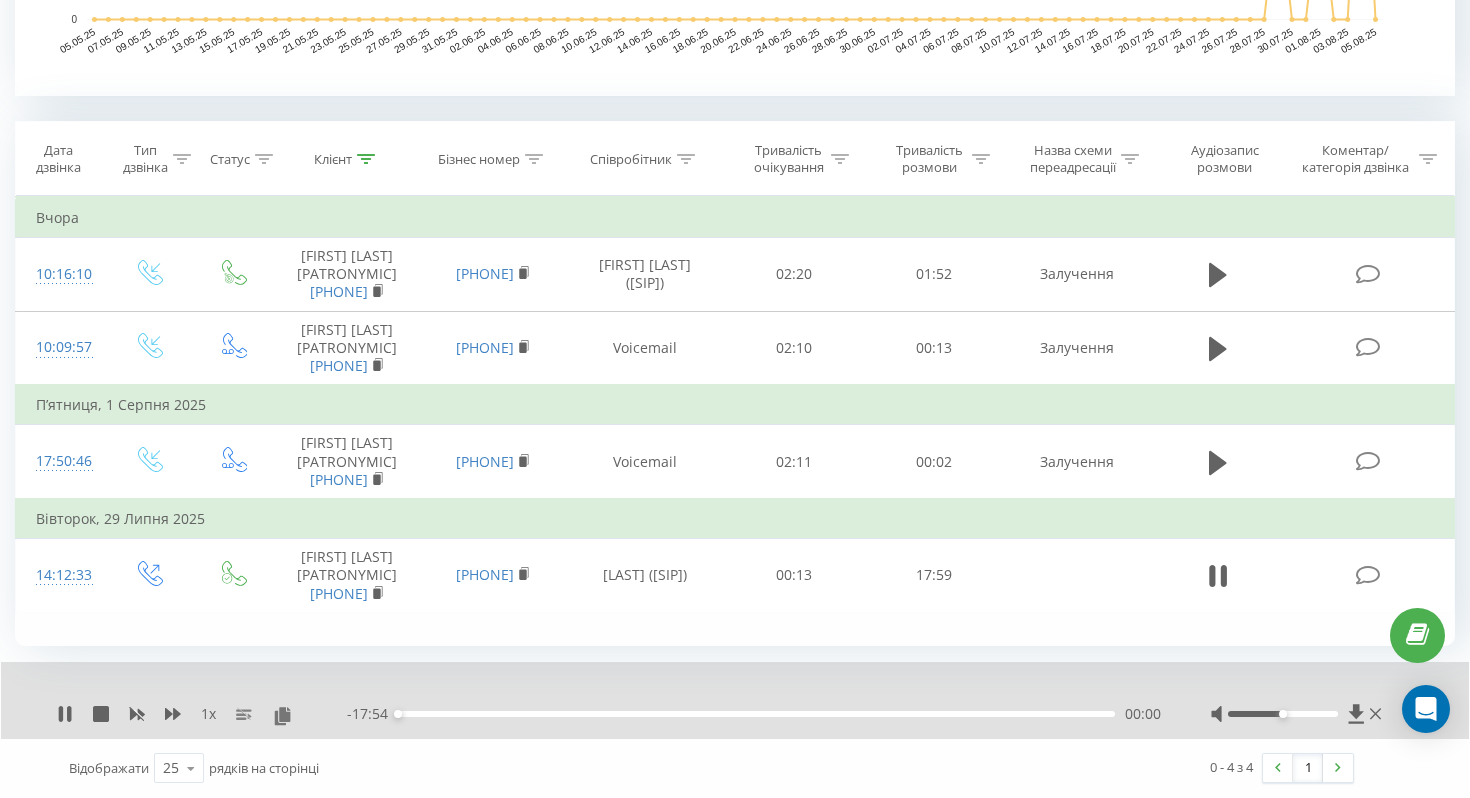 click on "00:00" at bounding box center [756, 714] 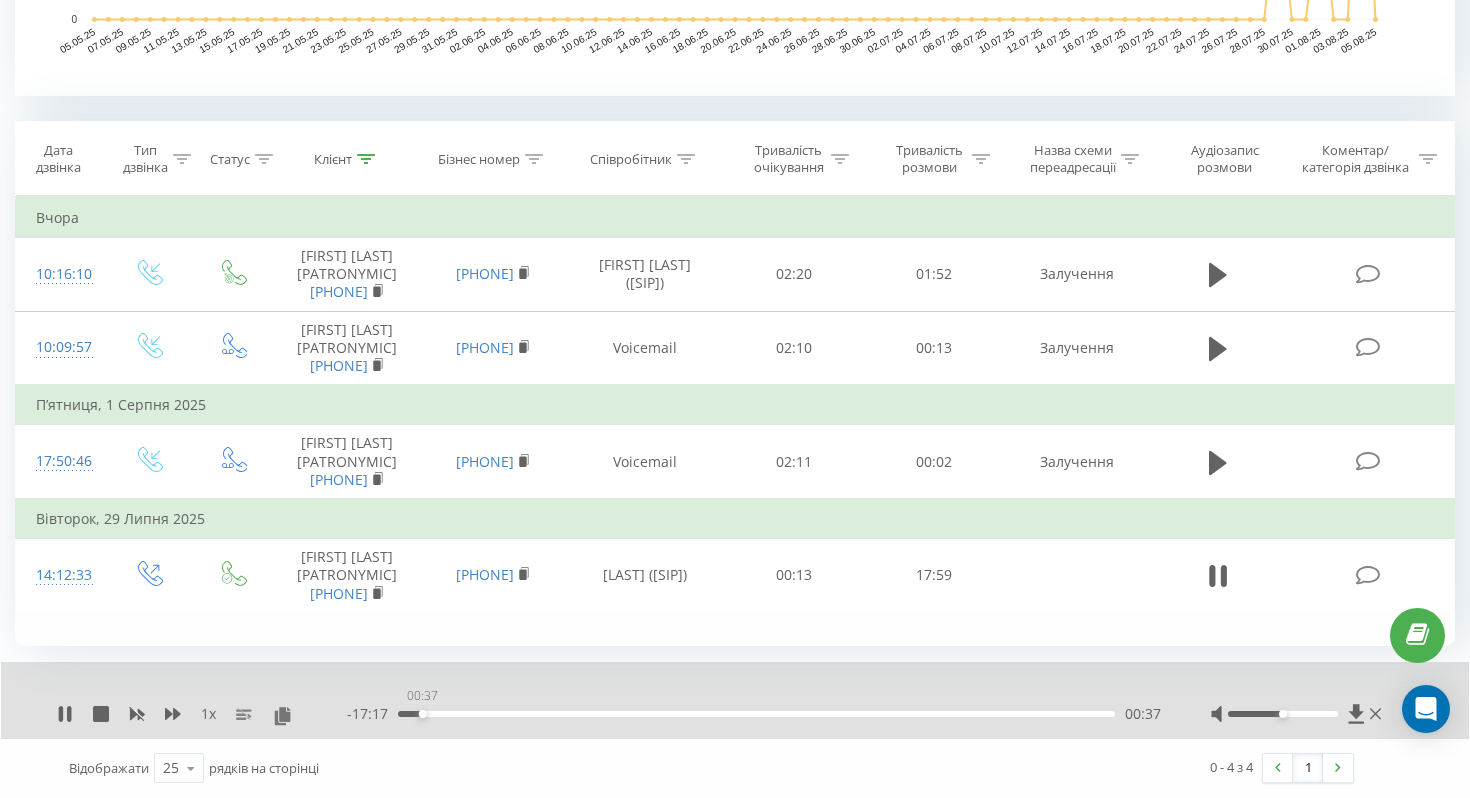 click on "00:37" at bounding box center [756, 714] 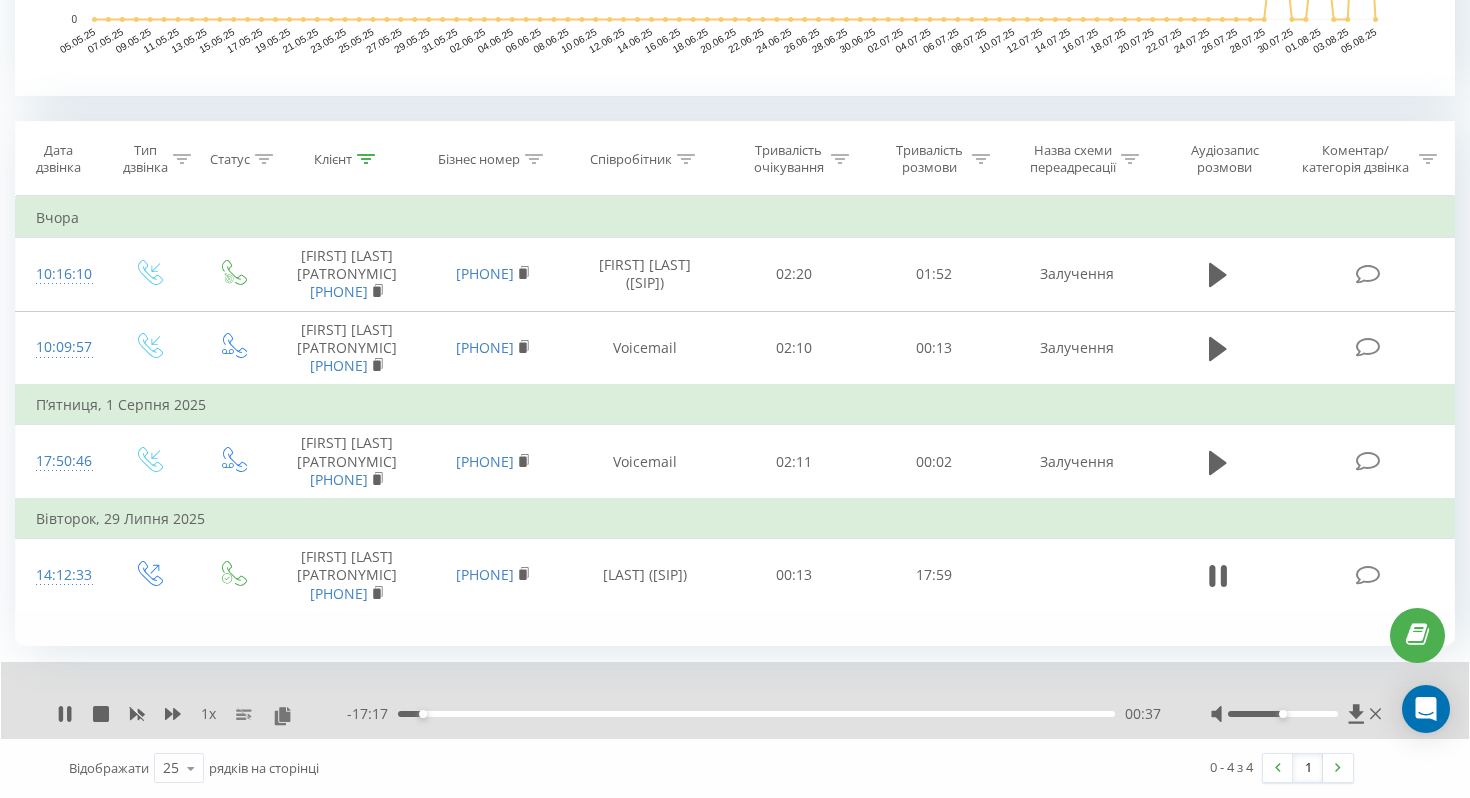 click on "00:37" at bounding box center (756, 714) 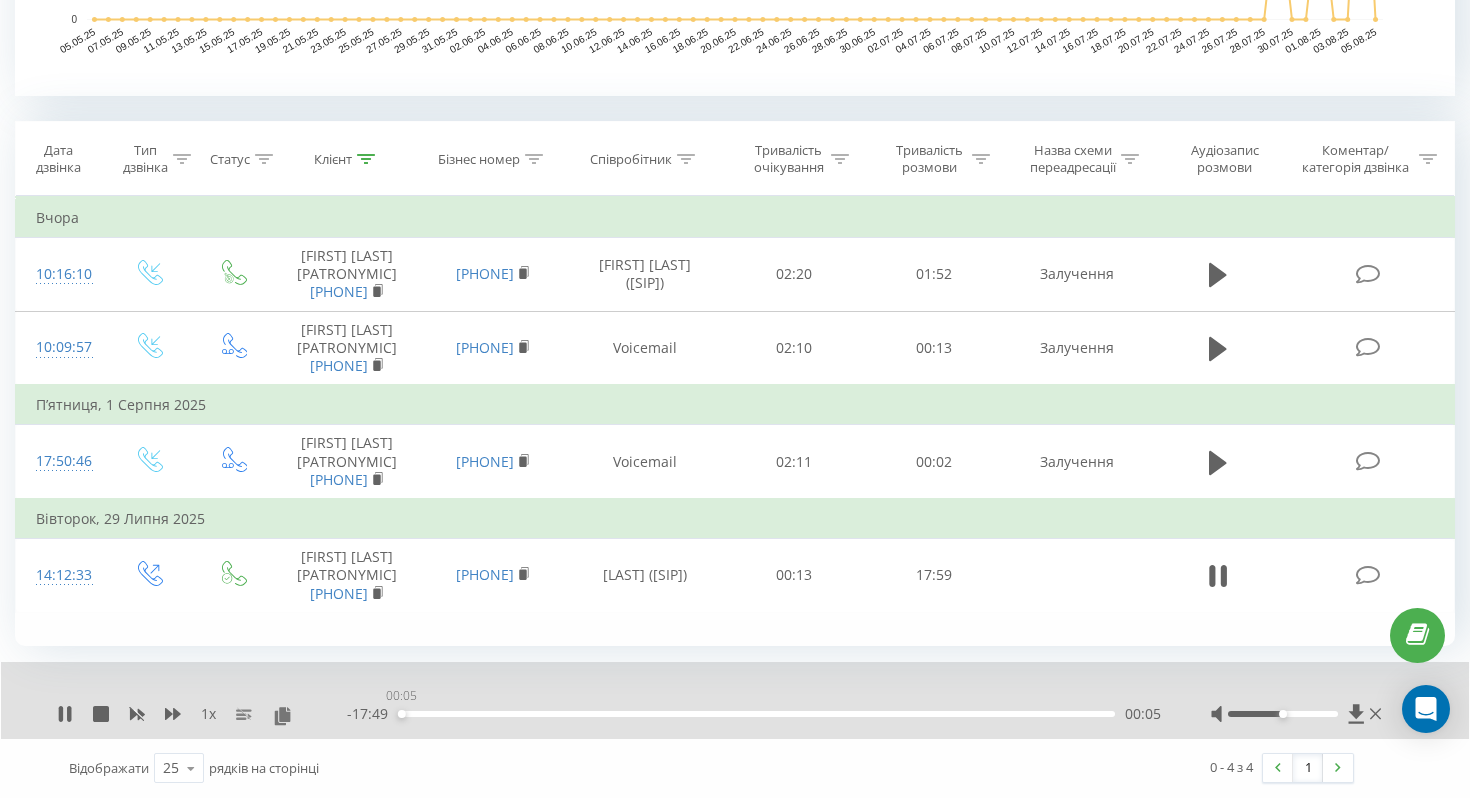 click on "00:05" at bounding box center [756, 714] 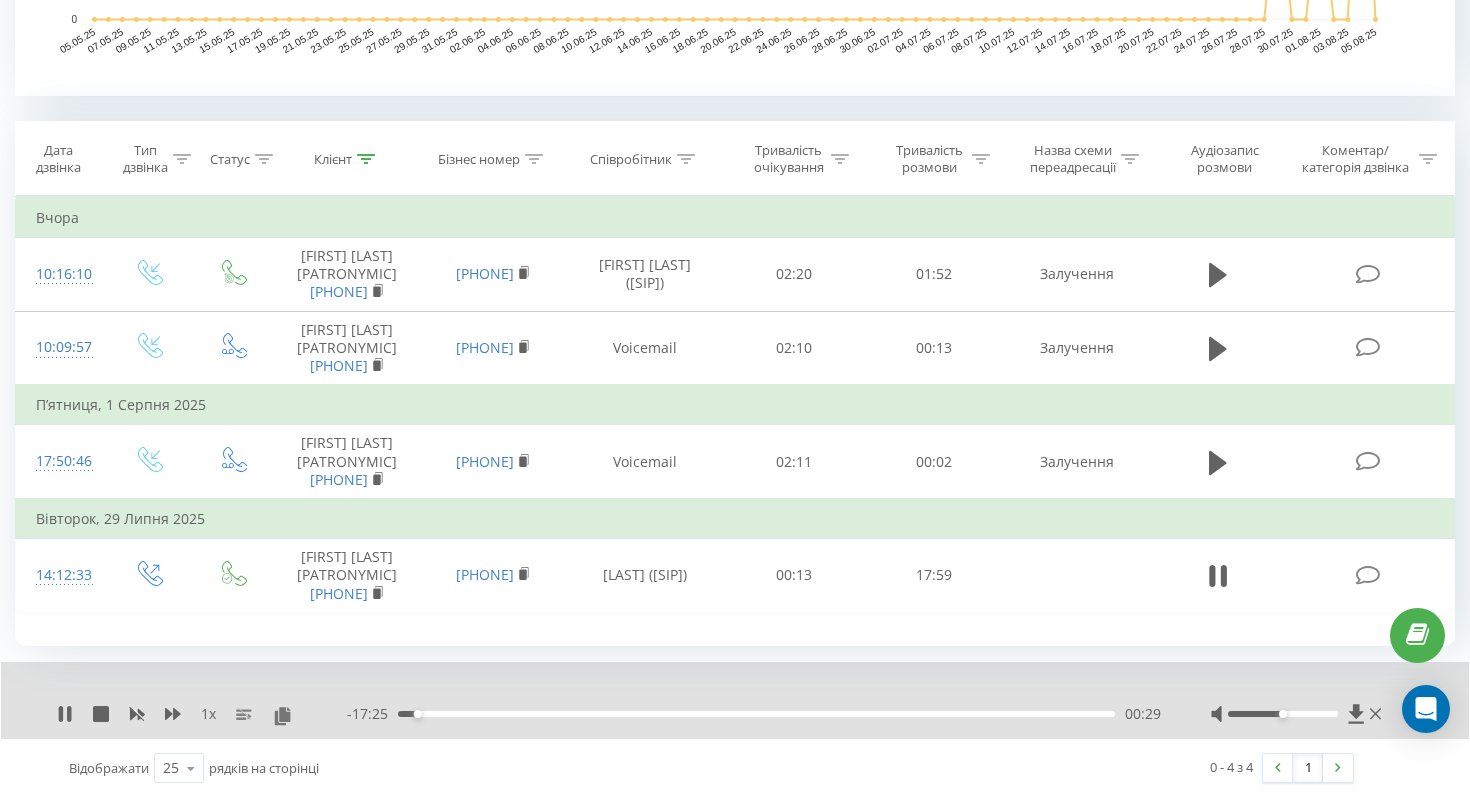 click on "00:29" at bounding box center [756, 714] 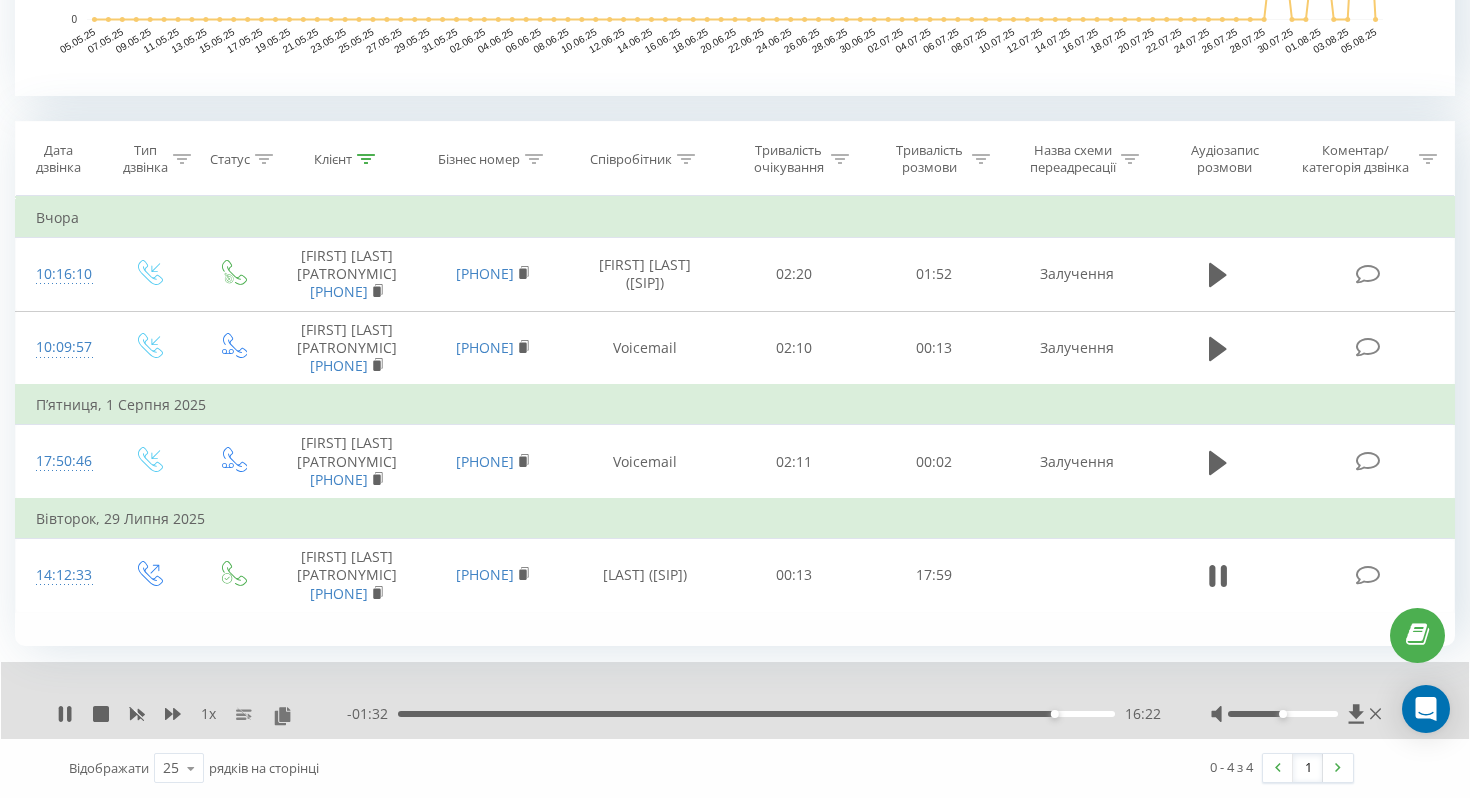 click on "- 01:32 16:22   16:22" at bounding box center [754, 714] 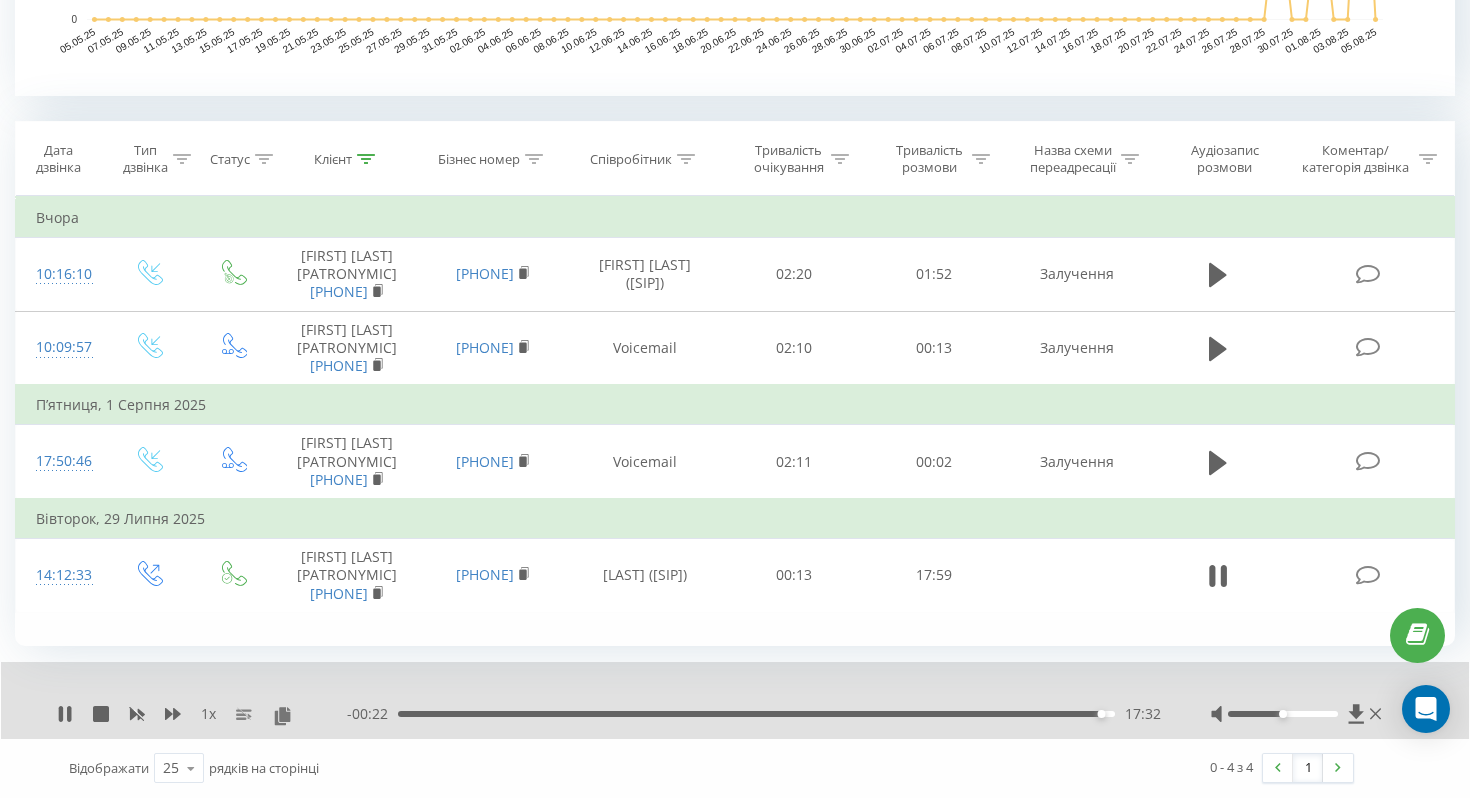 click on "17:32" at bounding box center (756, 714) 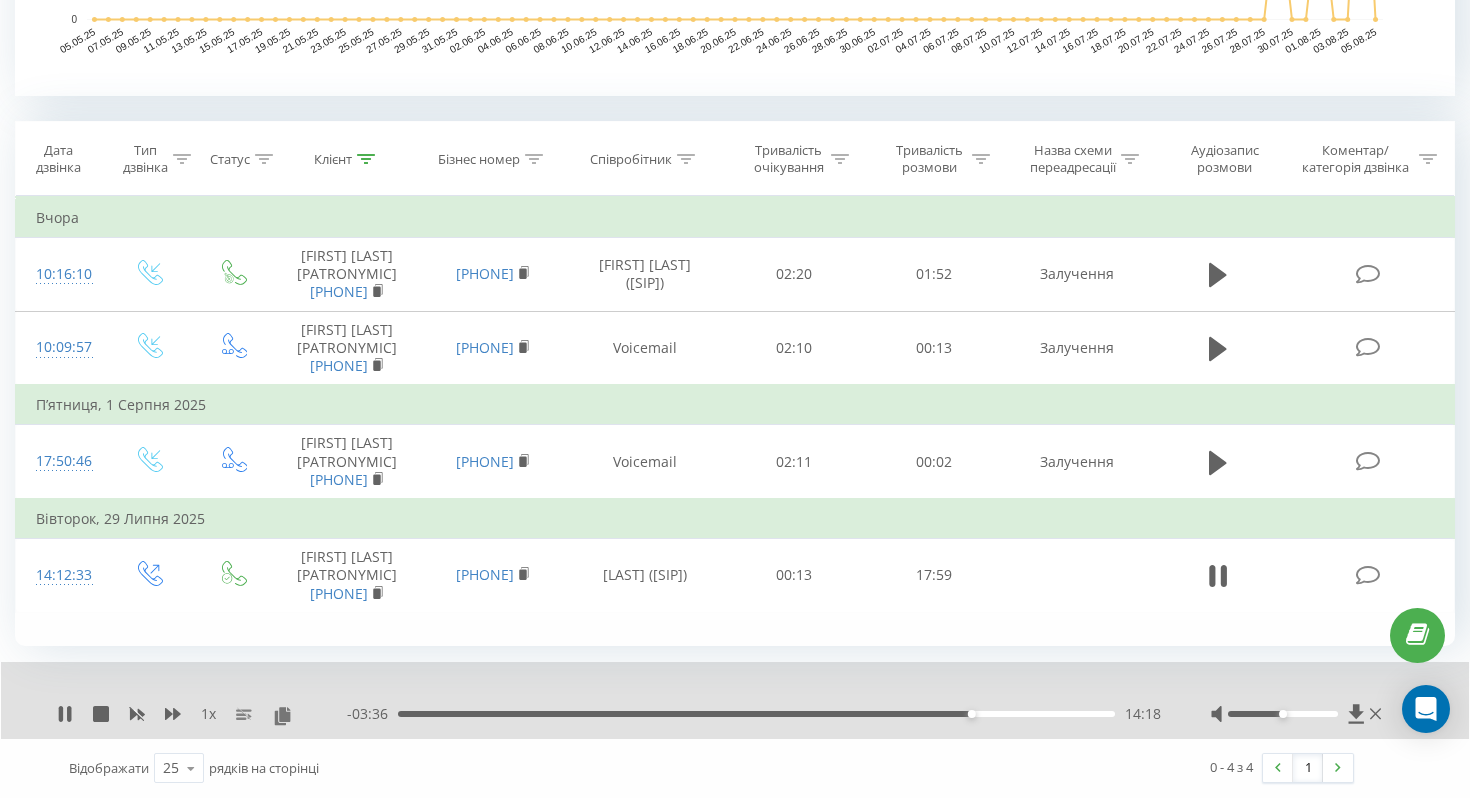 click on "14:18" at bounding box center [756, 714] 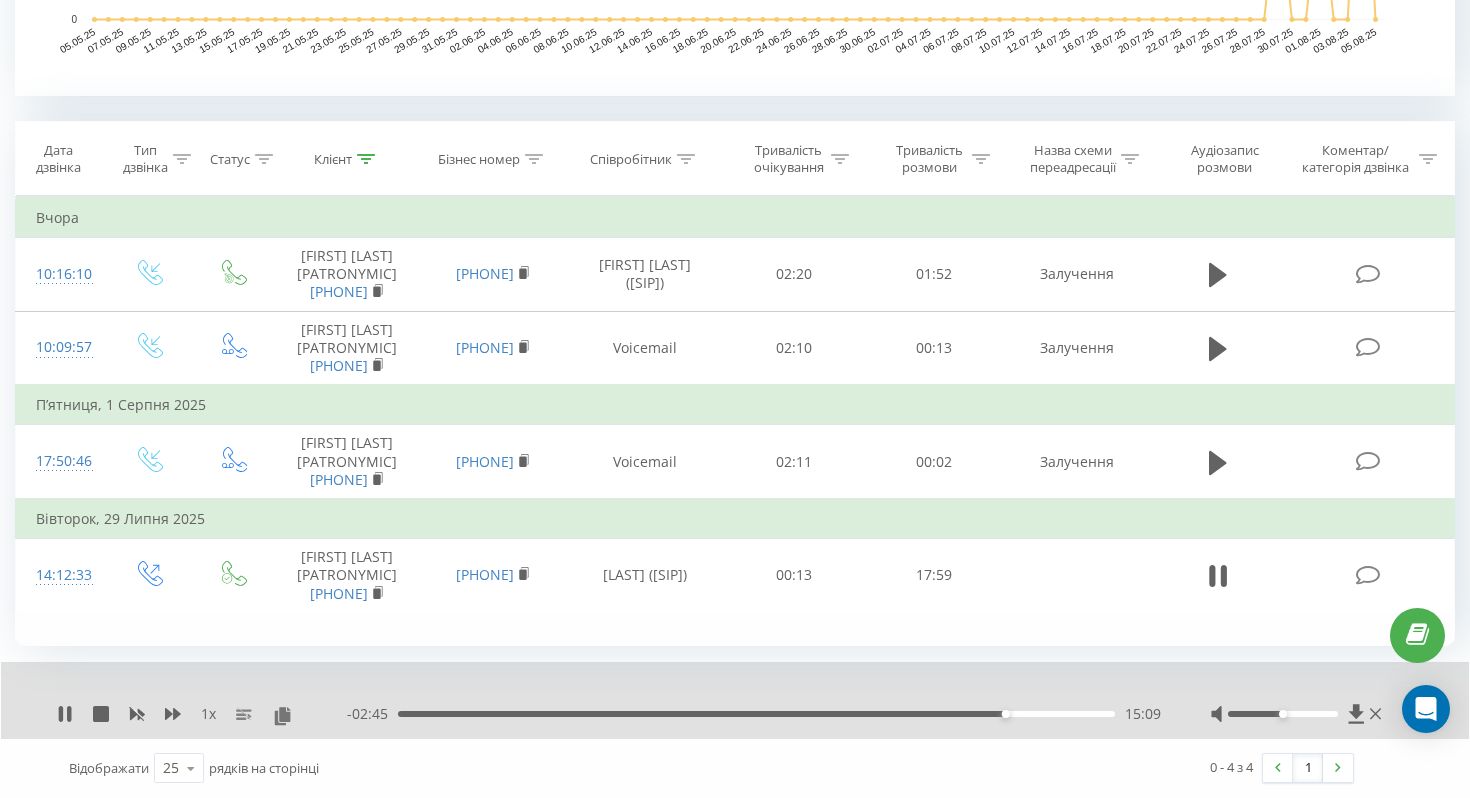 click on "15:09" at bounding box center (756, 714) 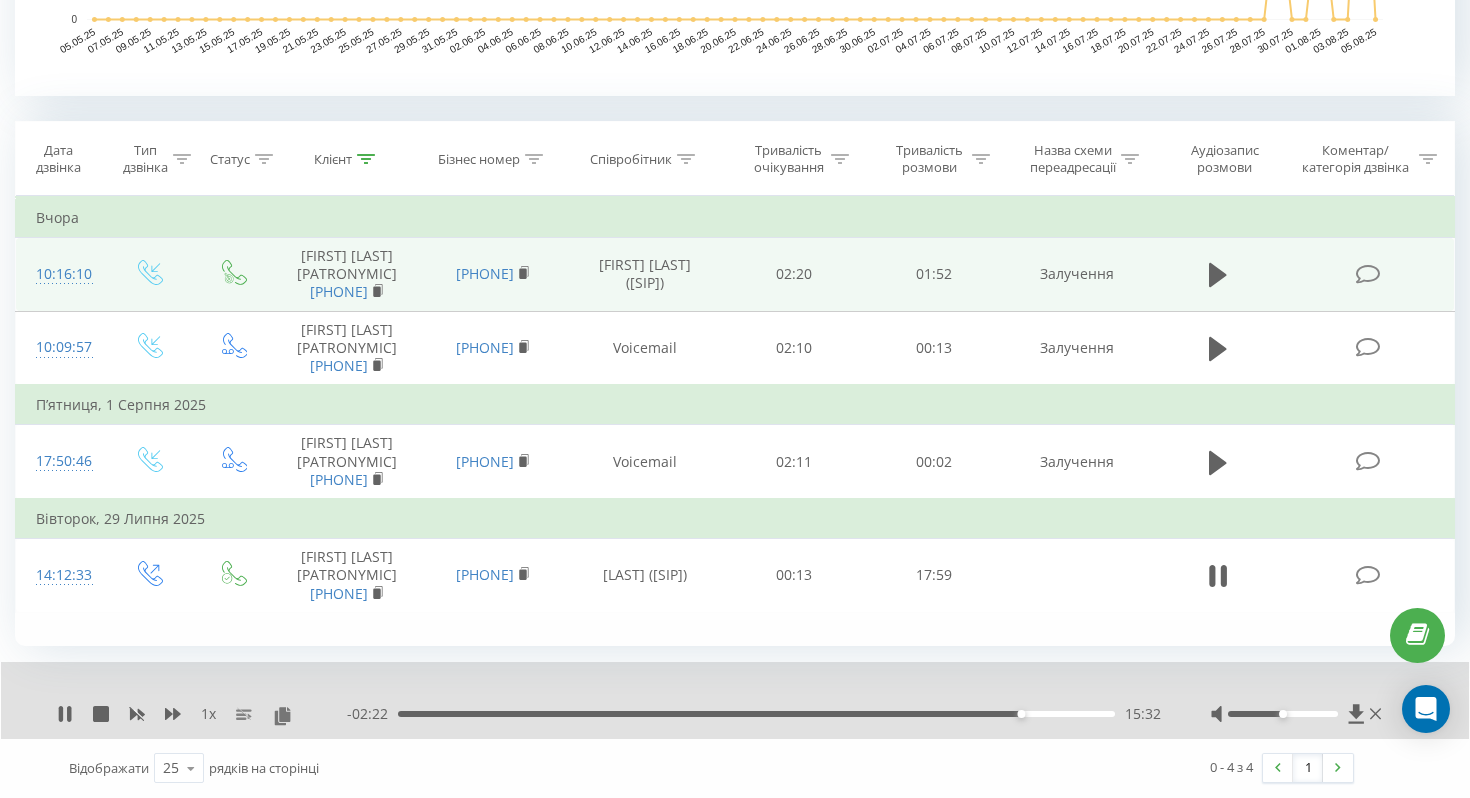 scroll, scrollTop: 746, scrollLeft: 0, axis: vertical 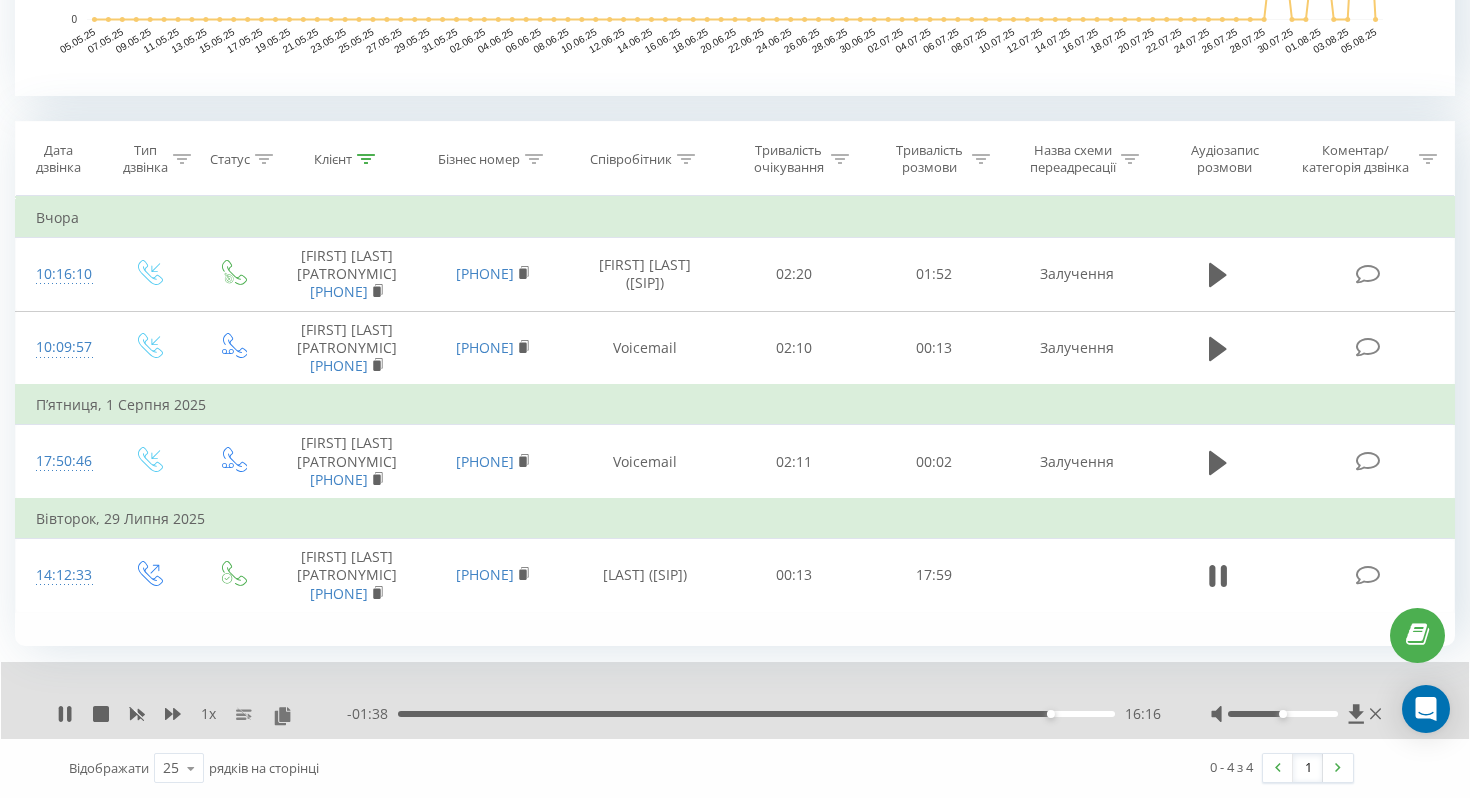 click on "1 x" at bounding box center (208, 714) 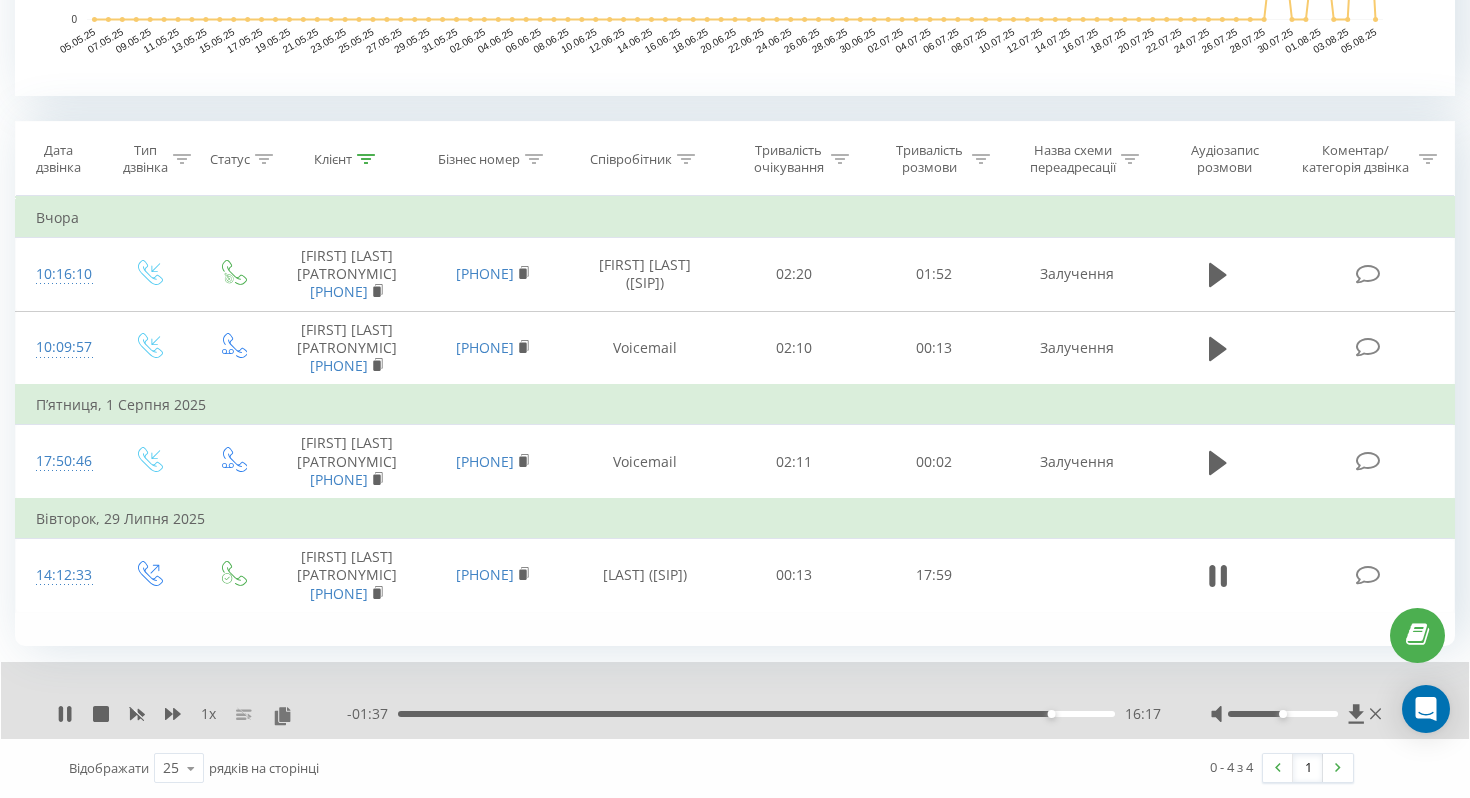 click 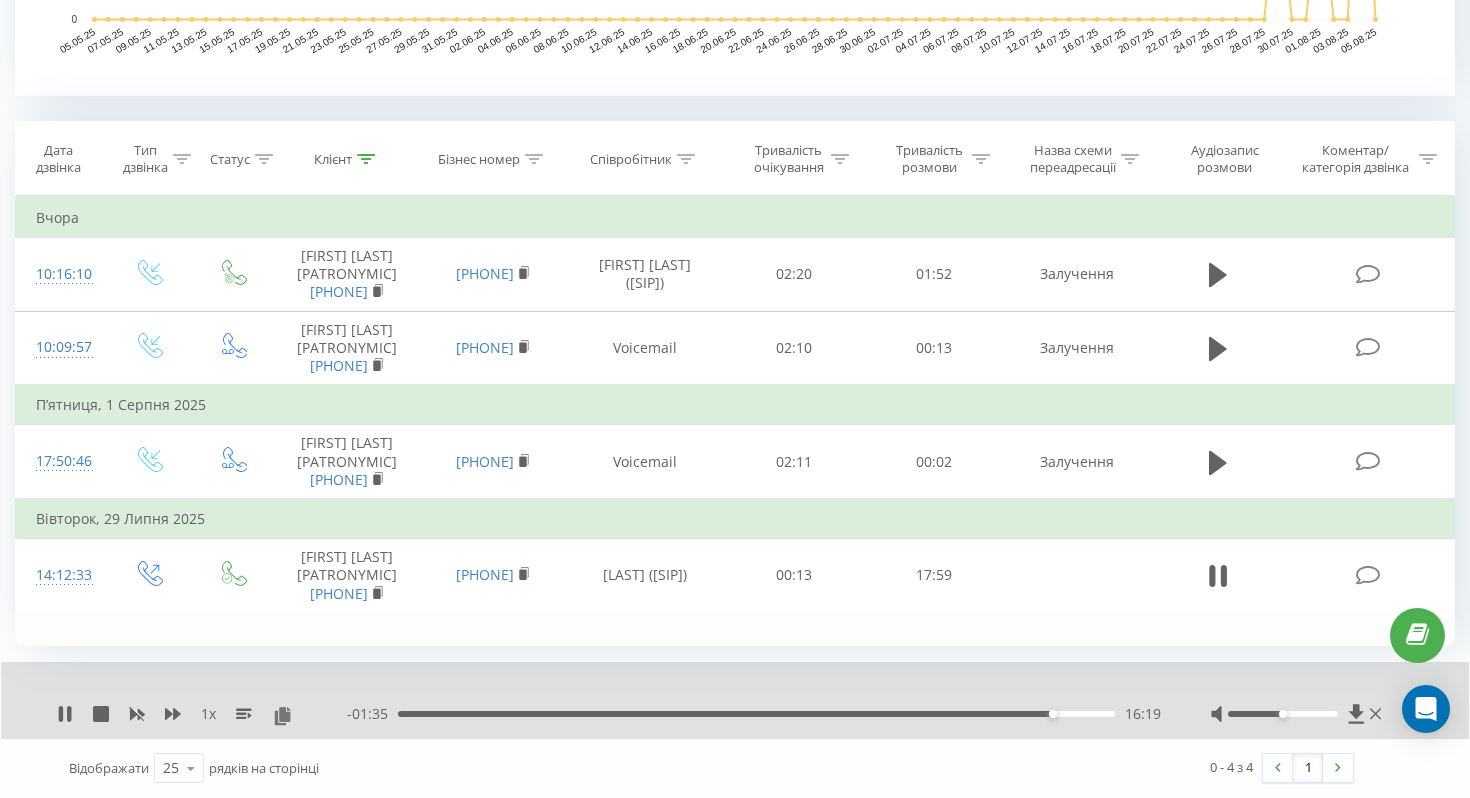 click on "Відображати 25 10 25 50 100 рядків на сторінці" at bounding box center [383, 768] 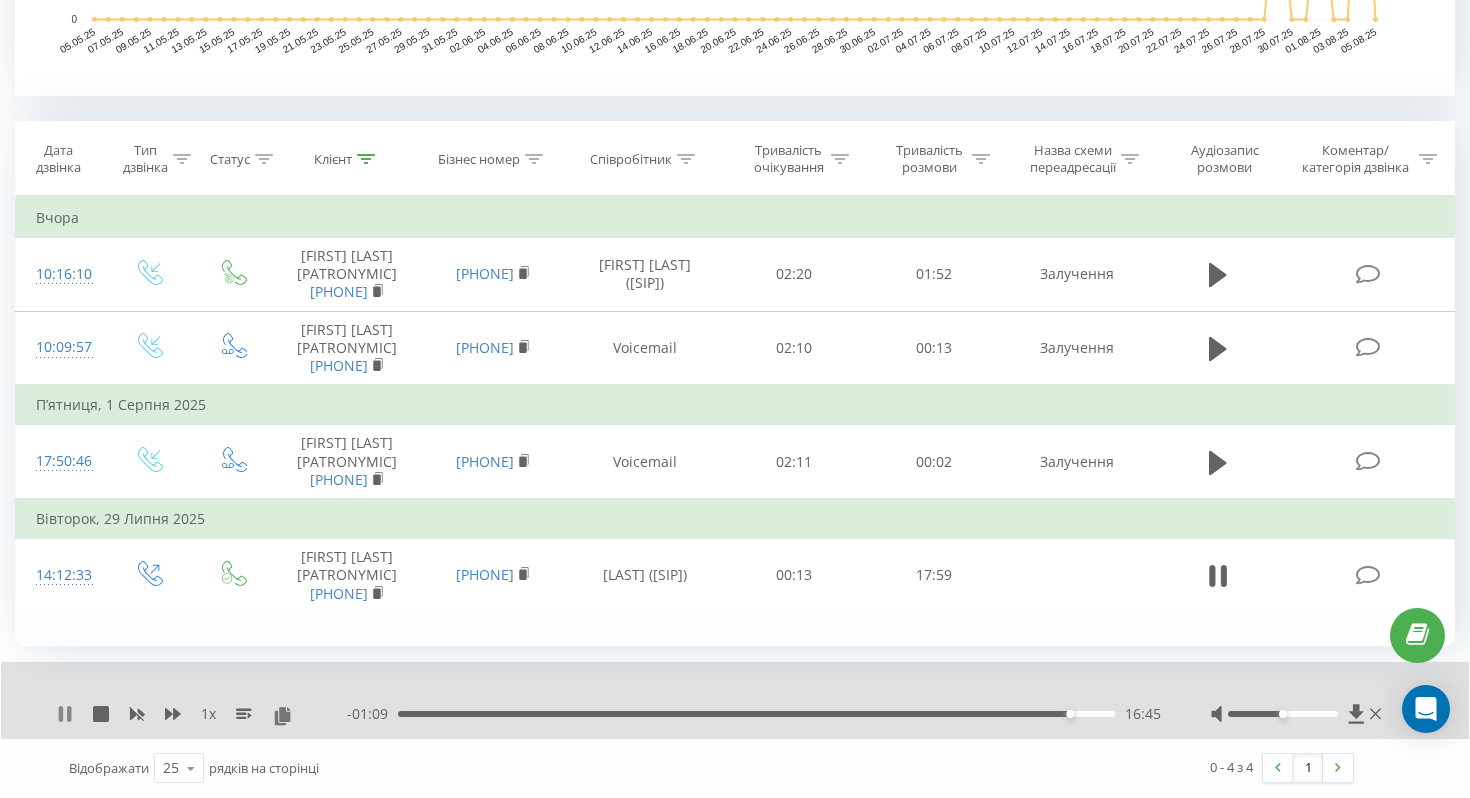 click 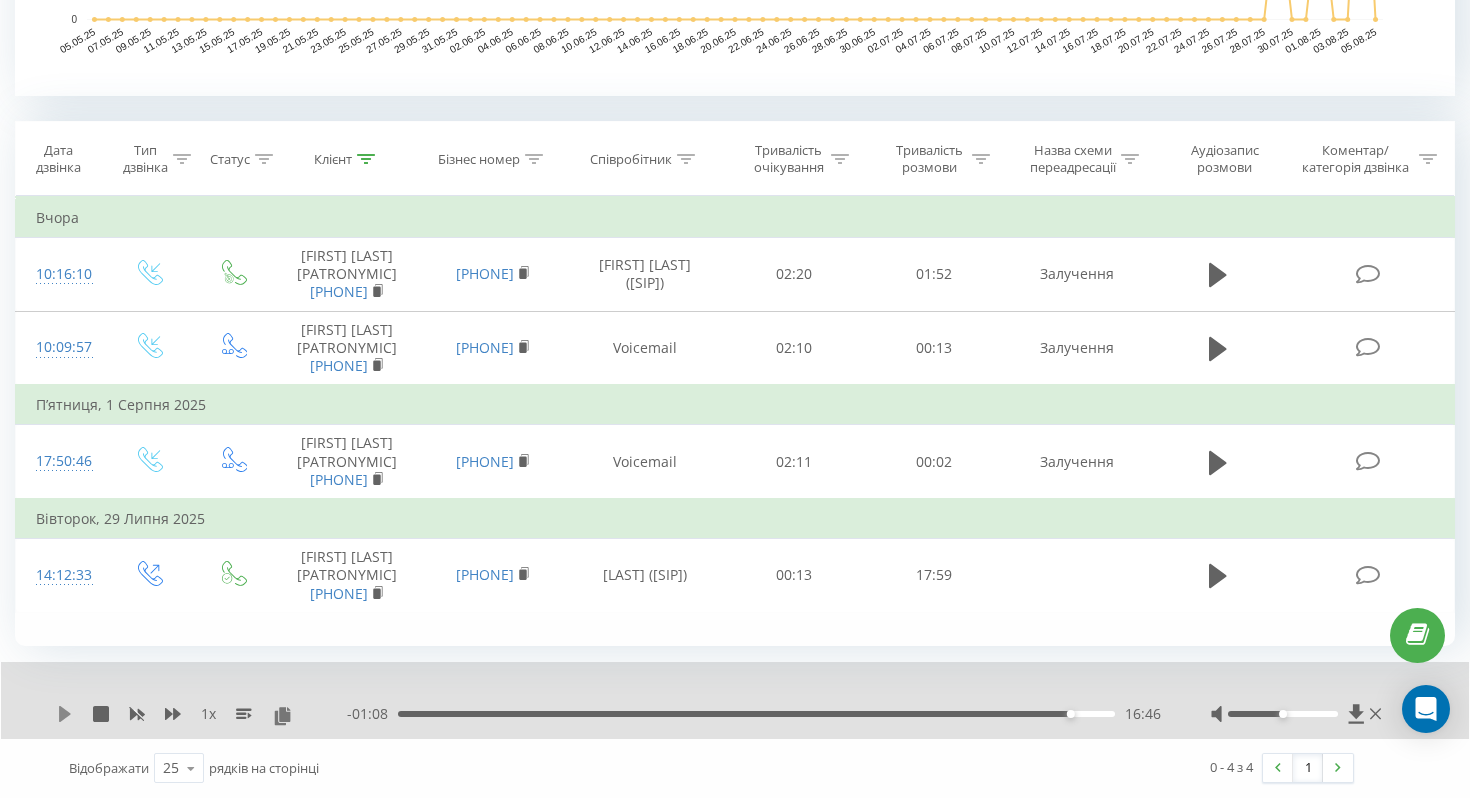 click 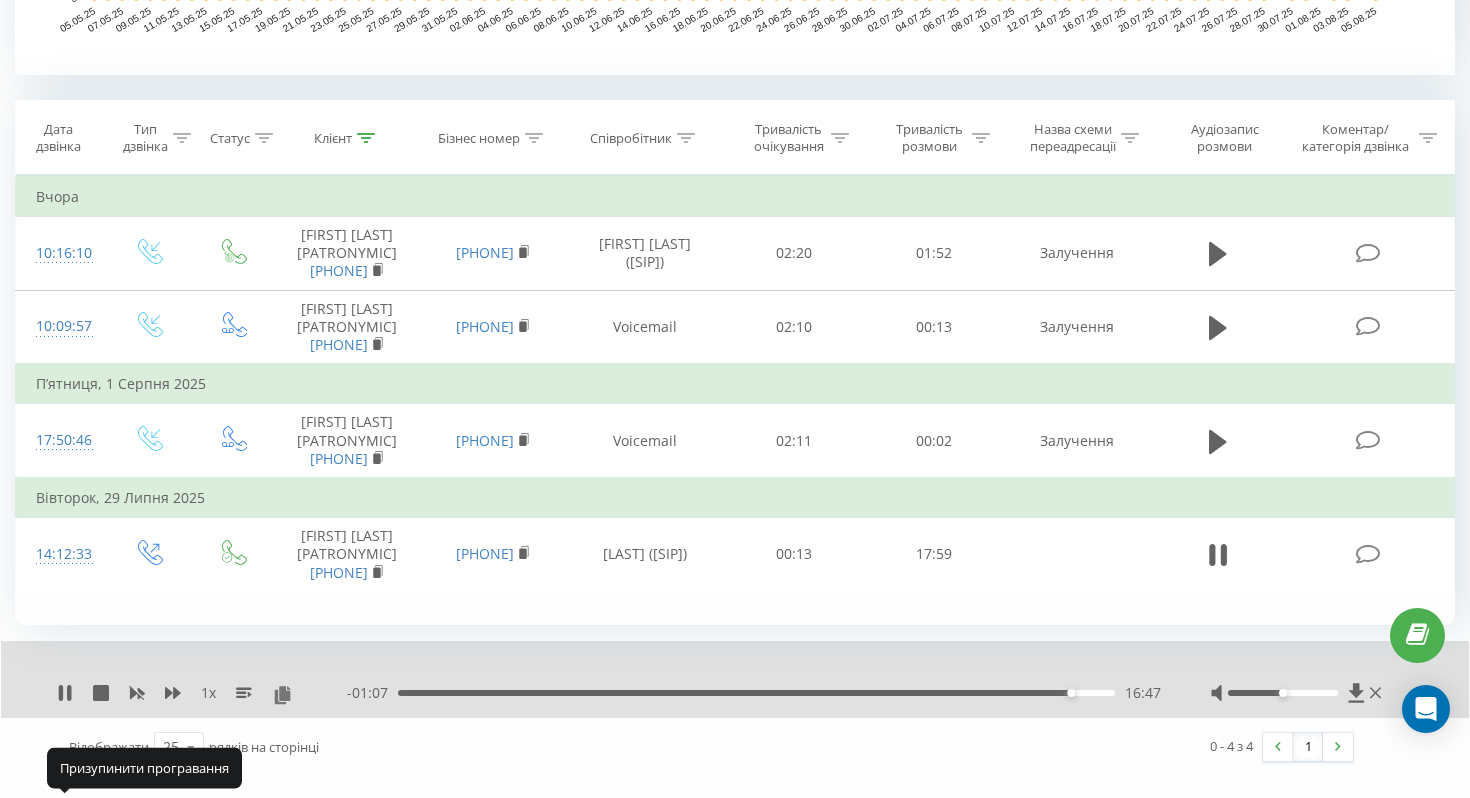 click 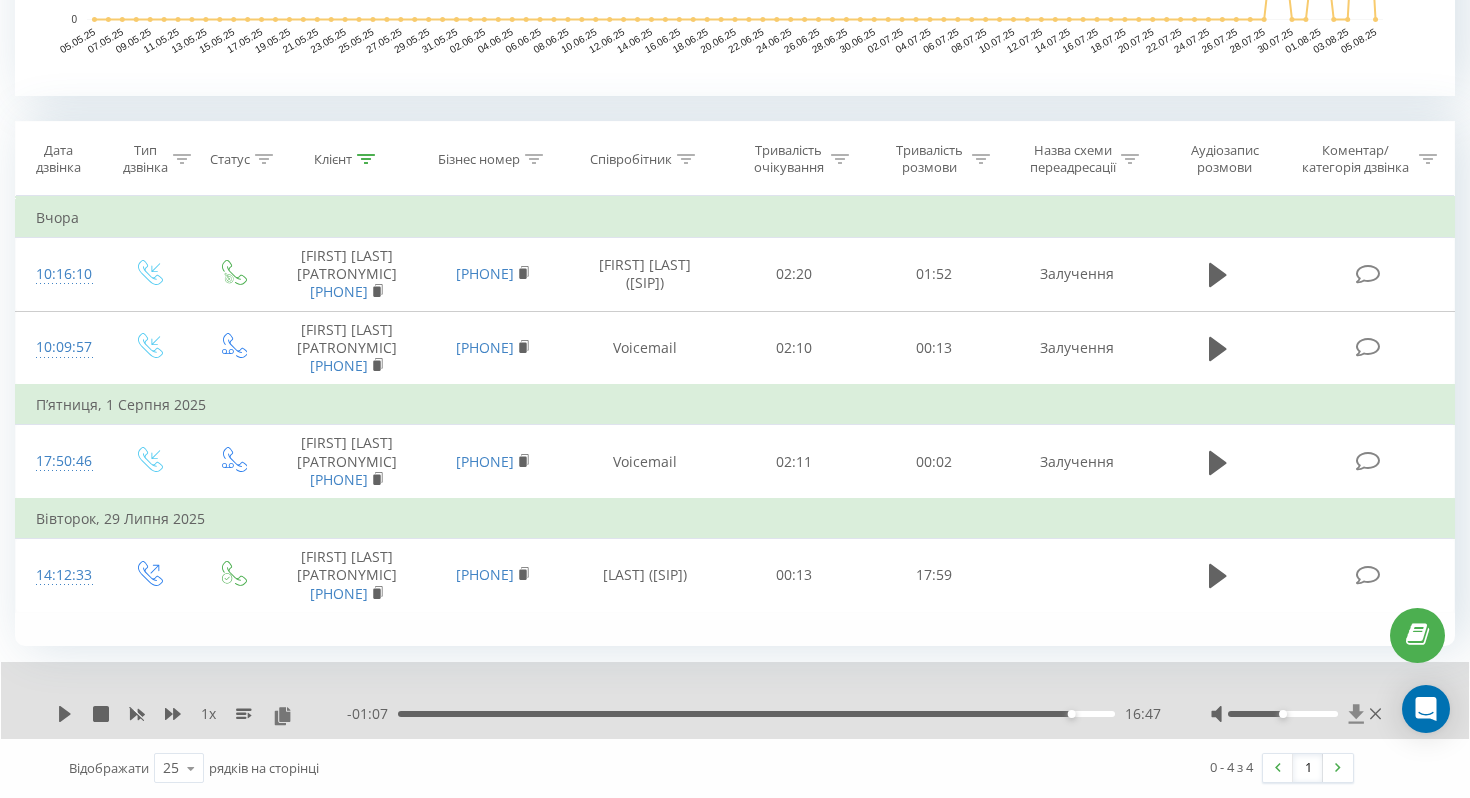 click 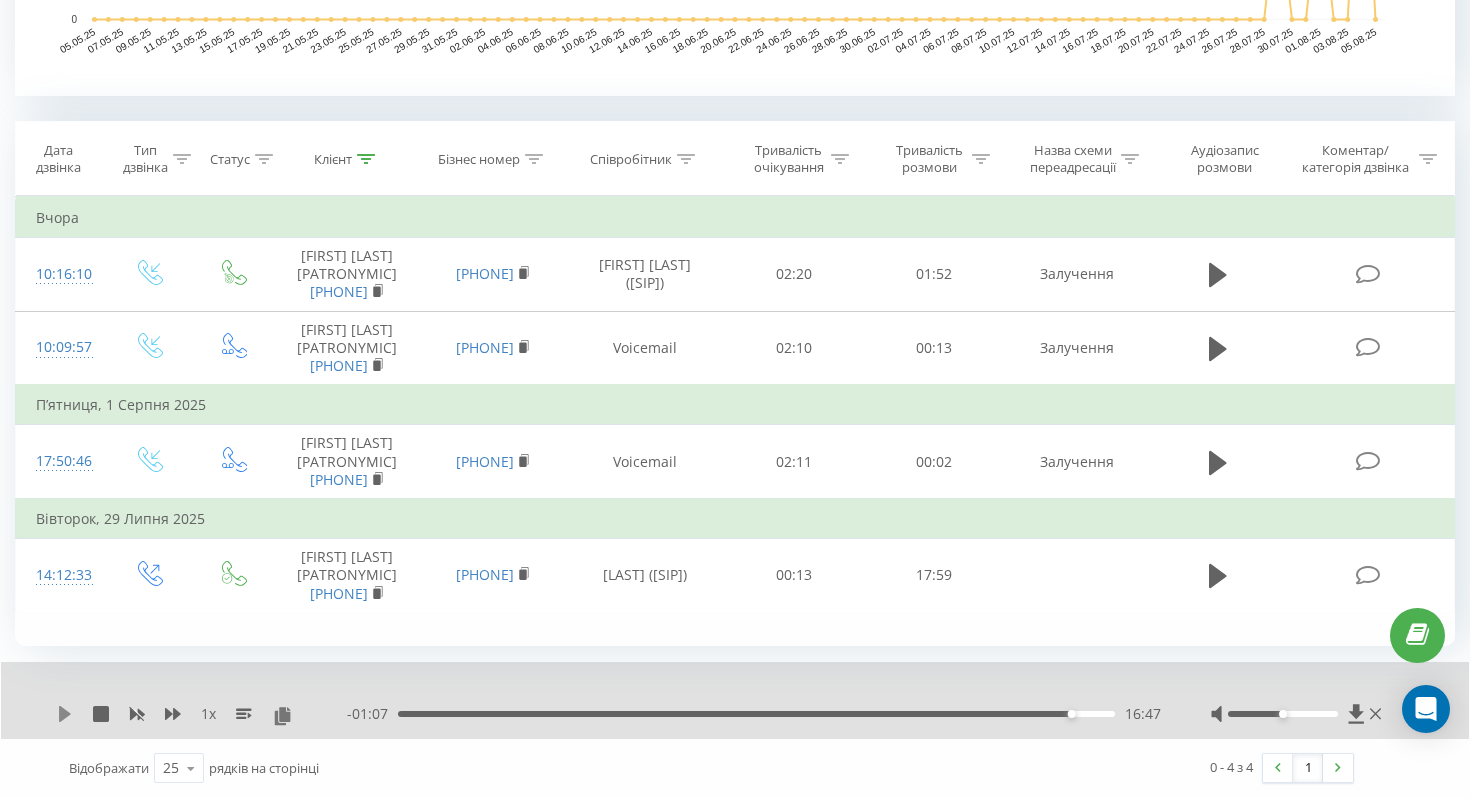 click 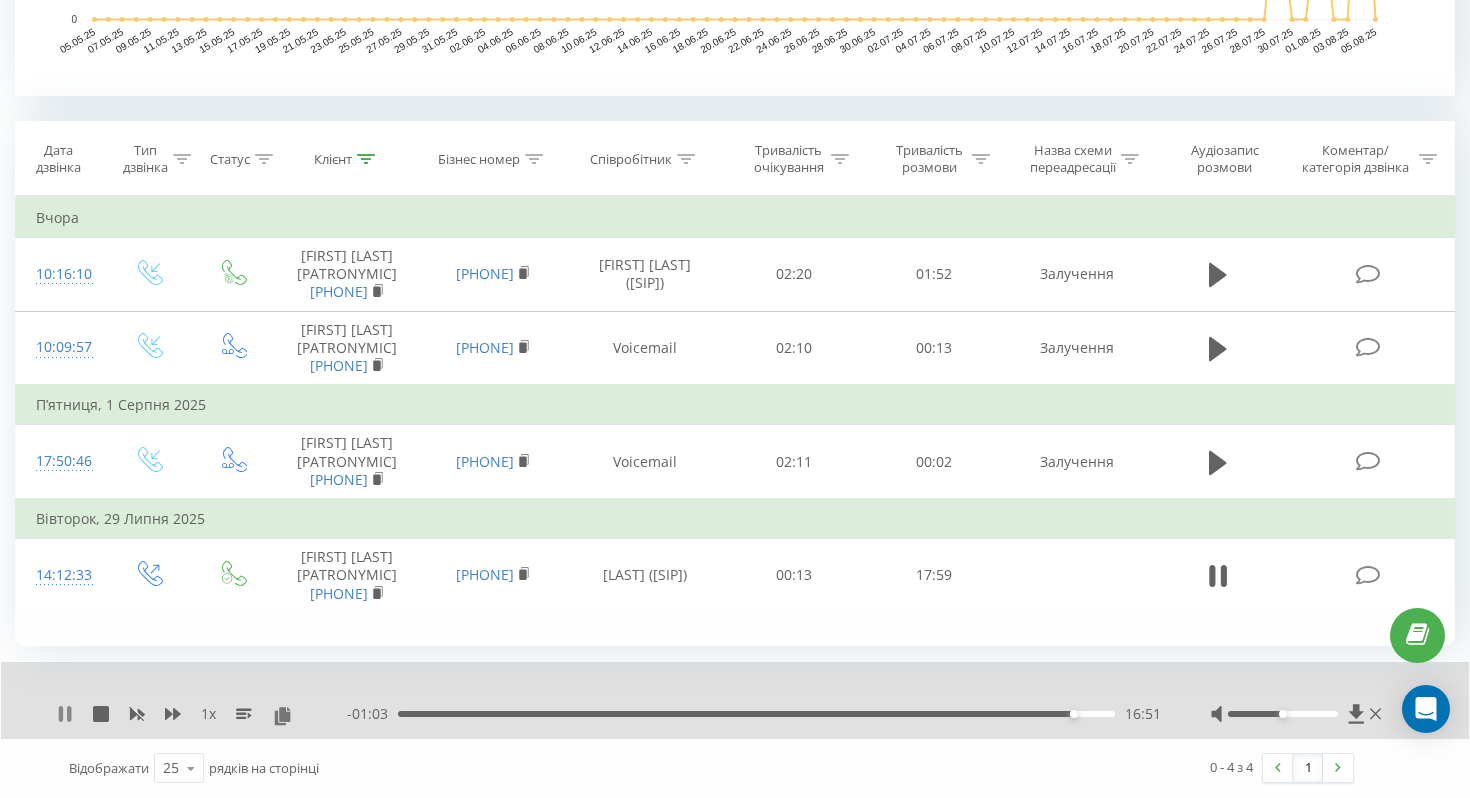 click 